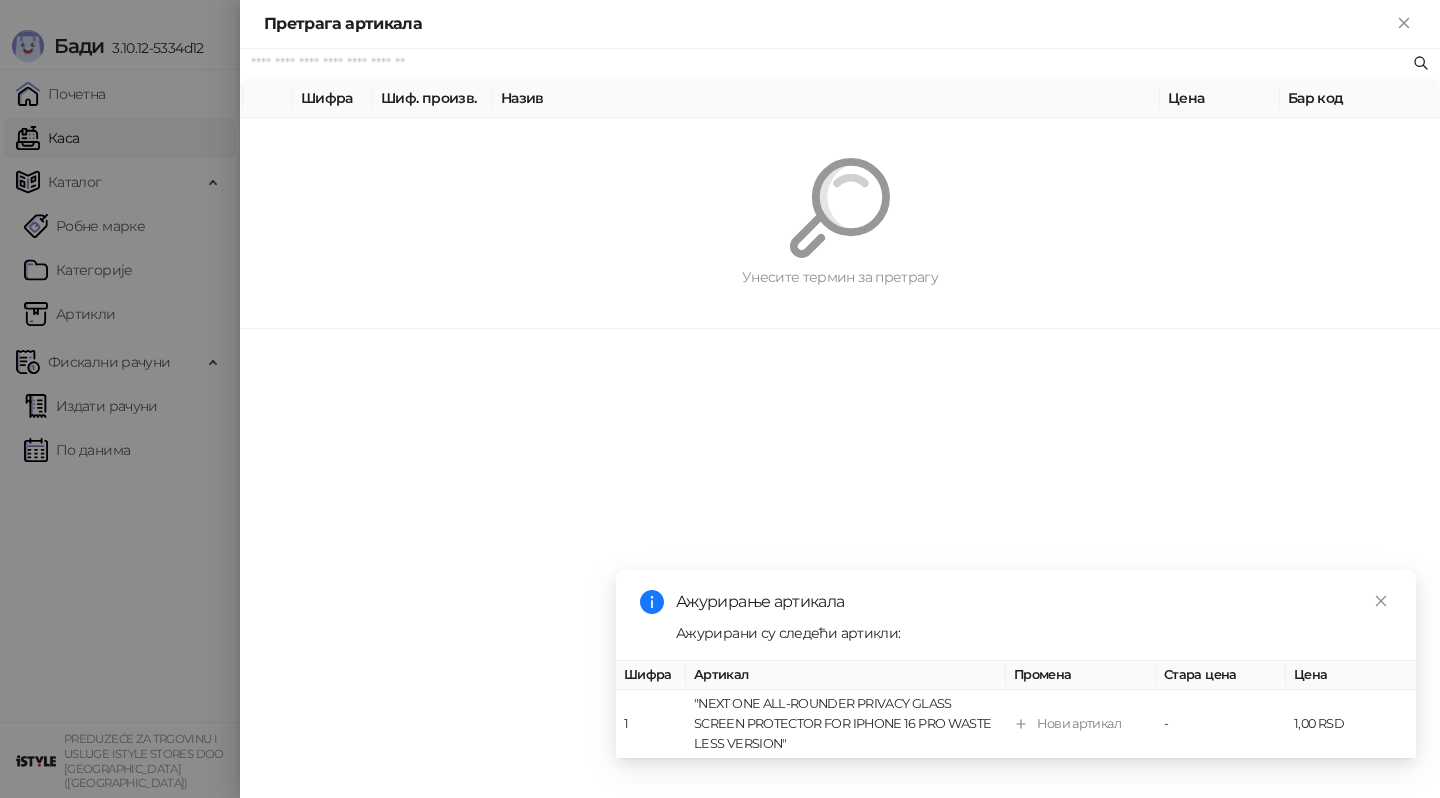 scroll, scrollTop: 0, scrollLeft: 0, axis: both 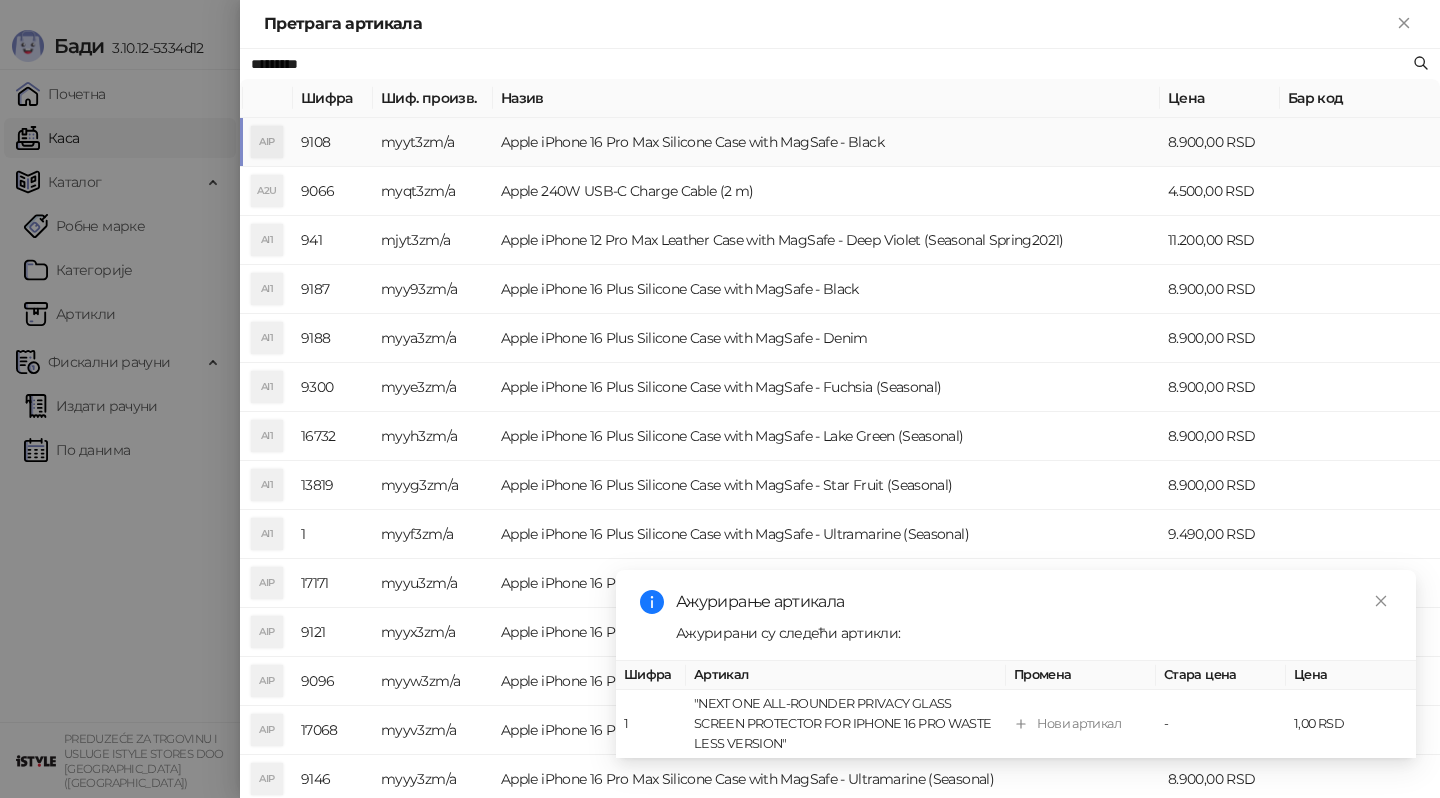 click on "myyt3zm/a" at bounding box center [433, 142] 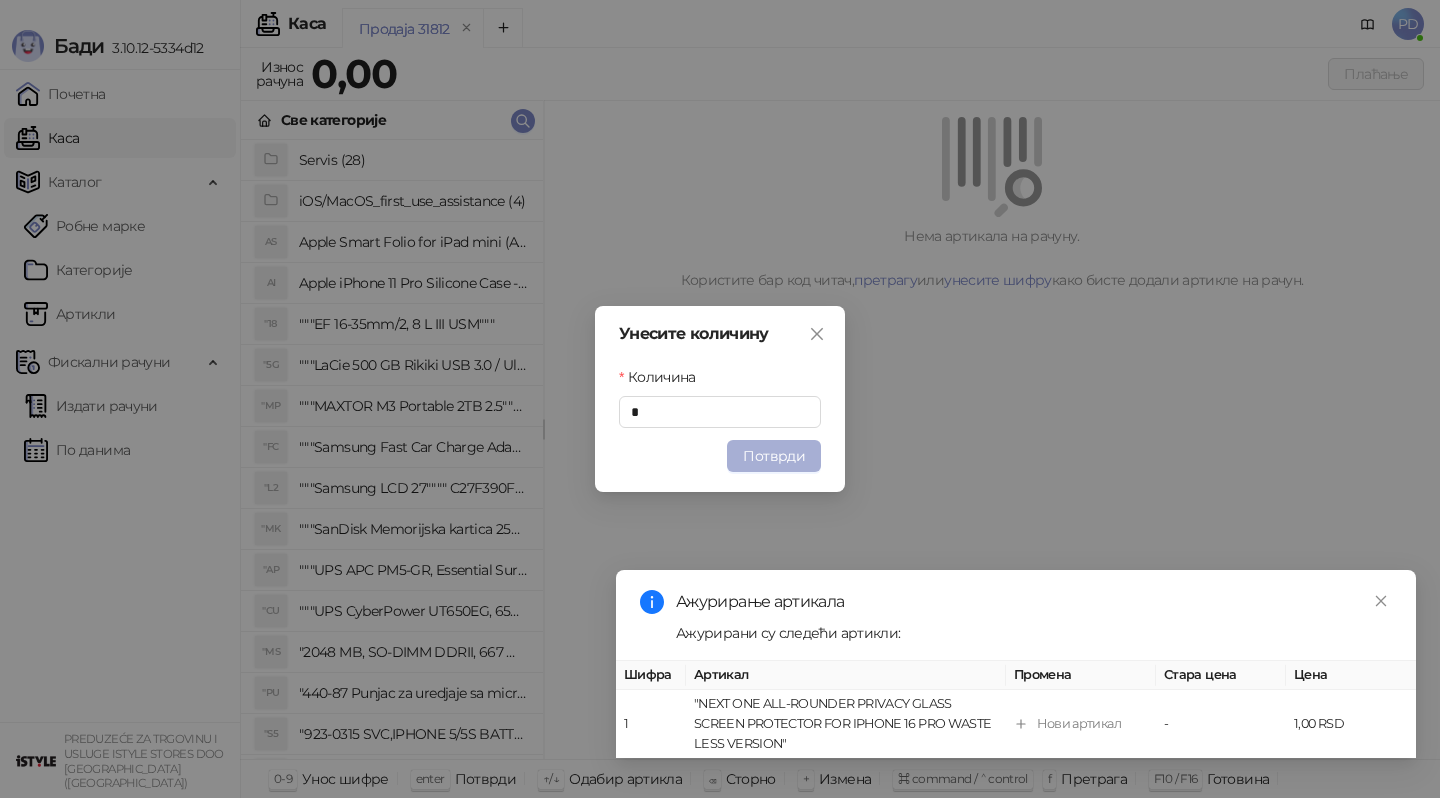 click on "Потврди" at bounding box center (774, 456) 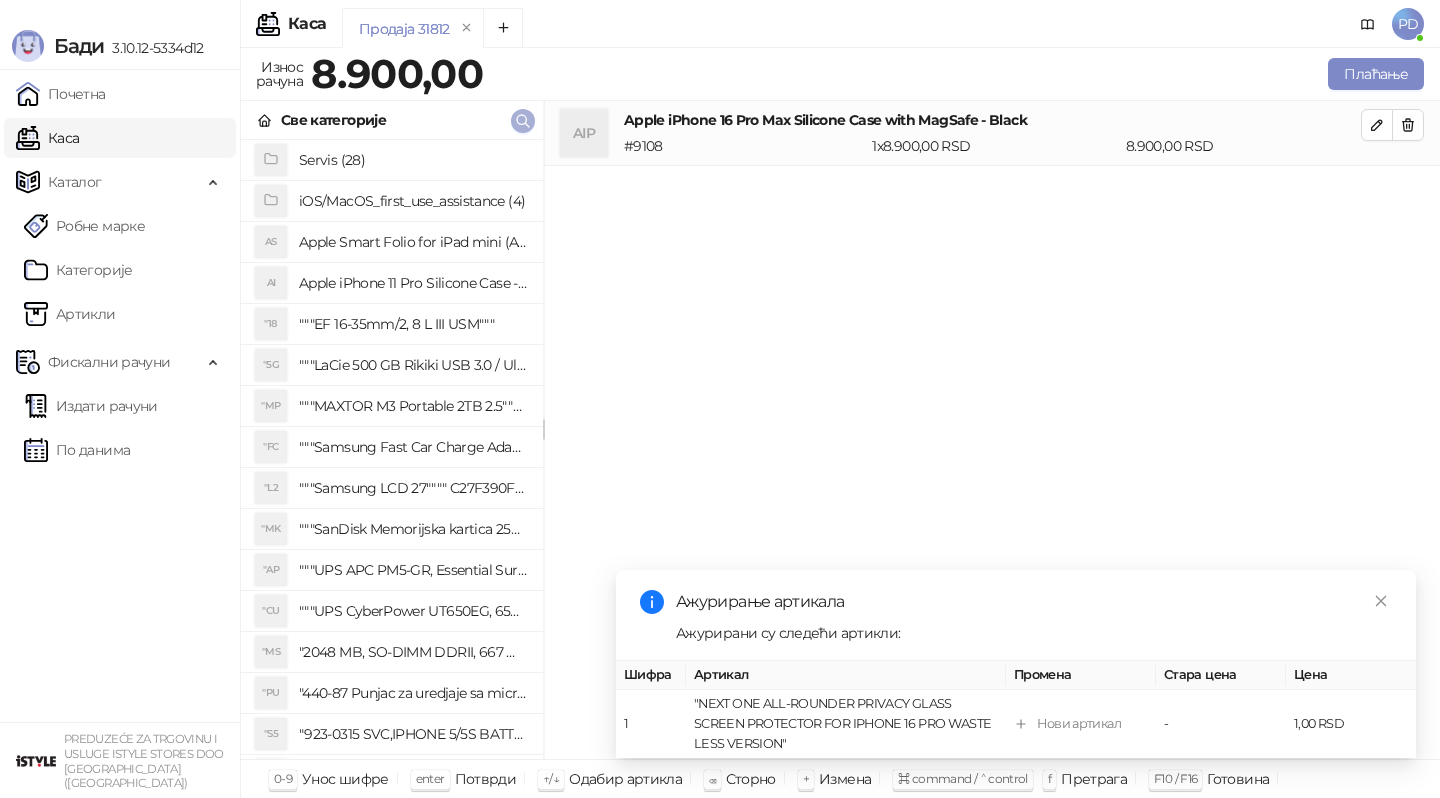 click 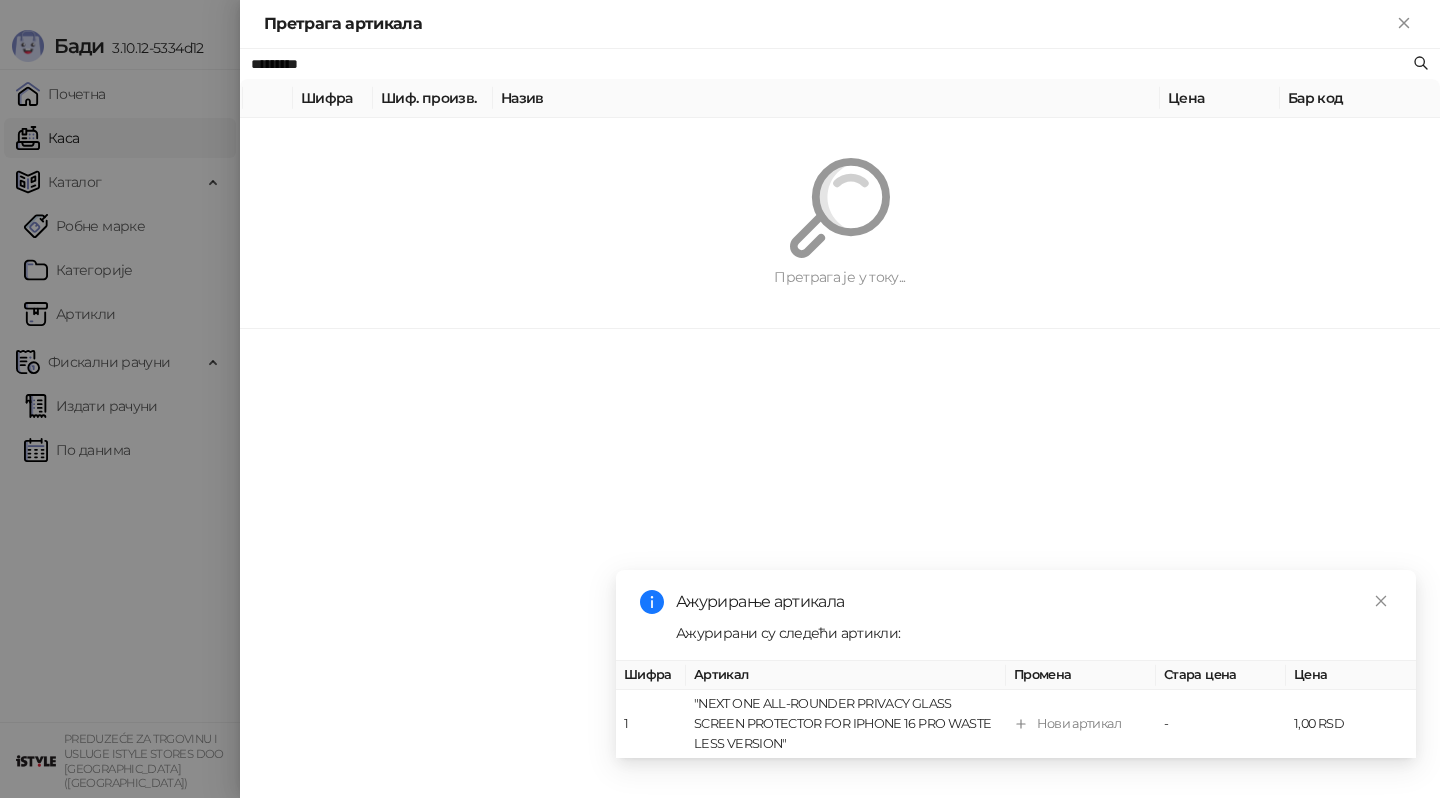 paste 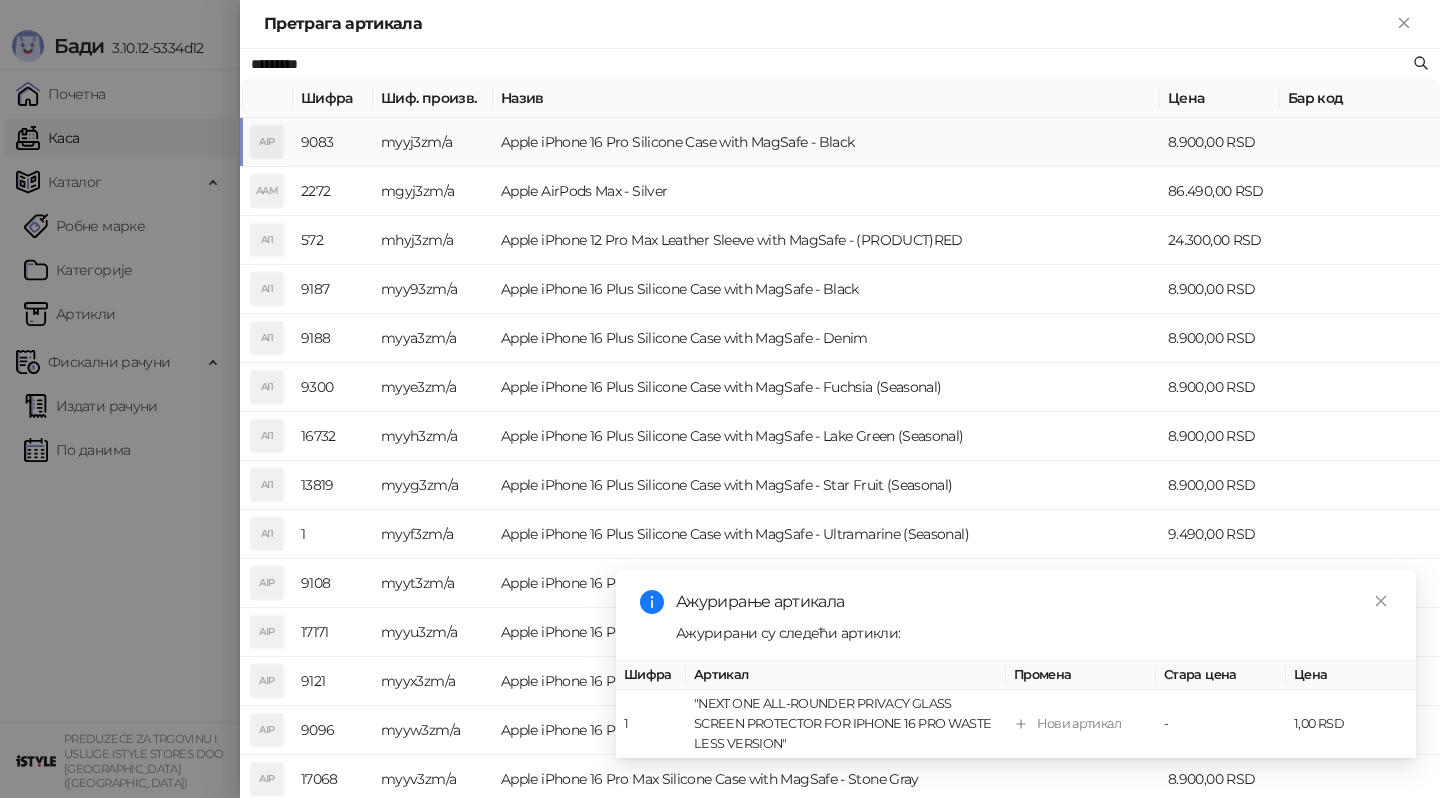click on "myyj3zm/a" at bounding box center [433, 142] 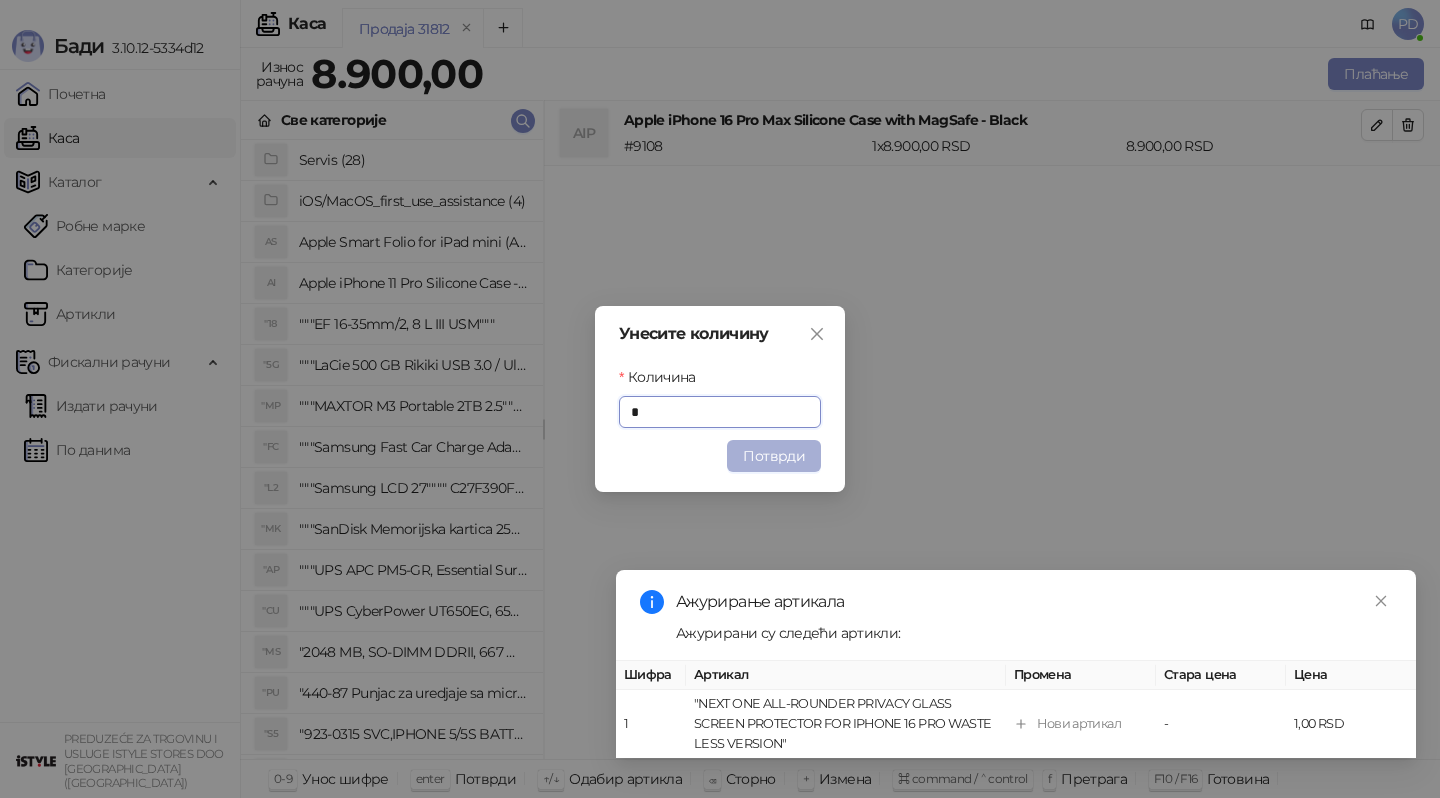 click on "Потврди" at bounding box center (774, 456) 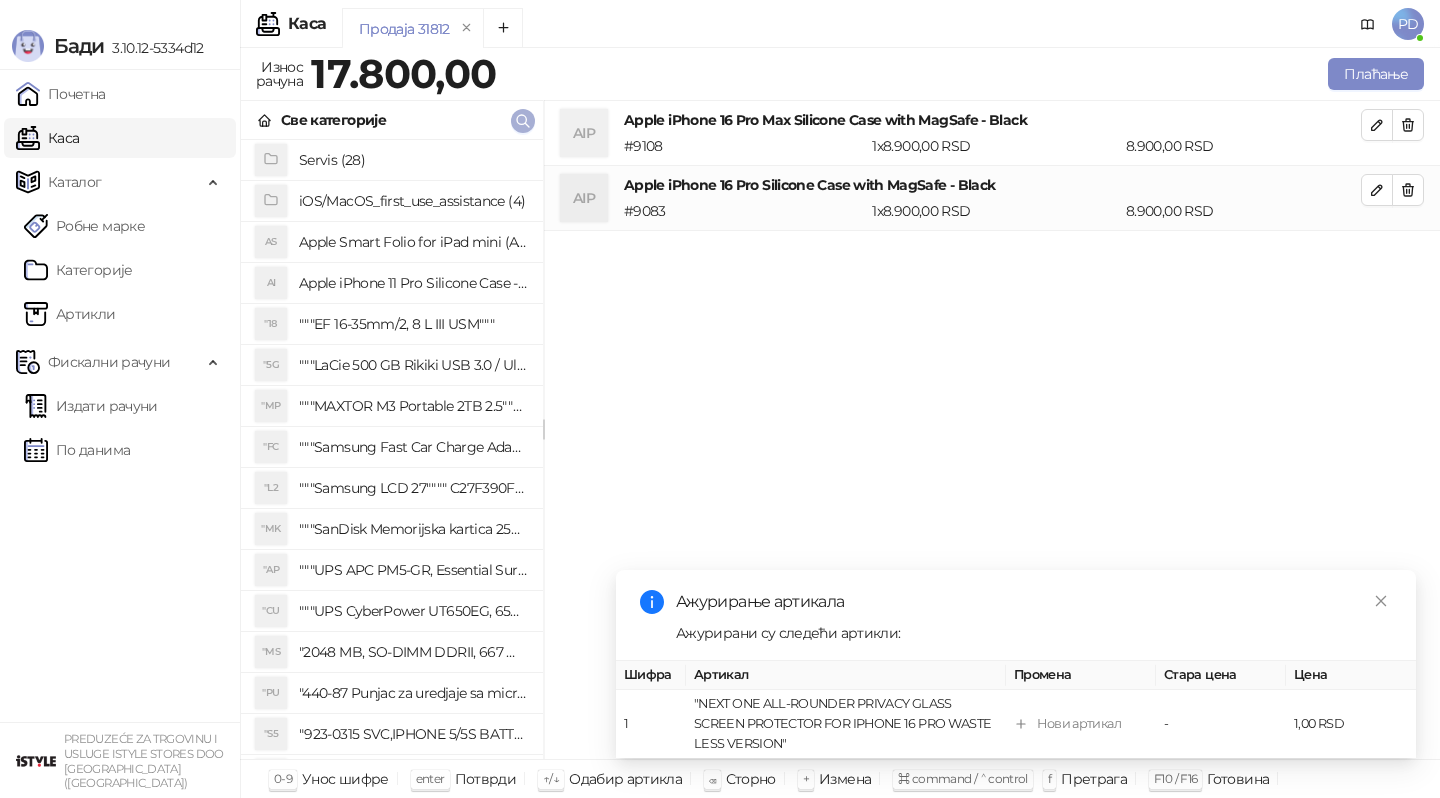 click 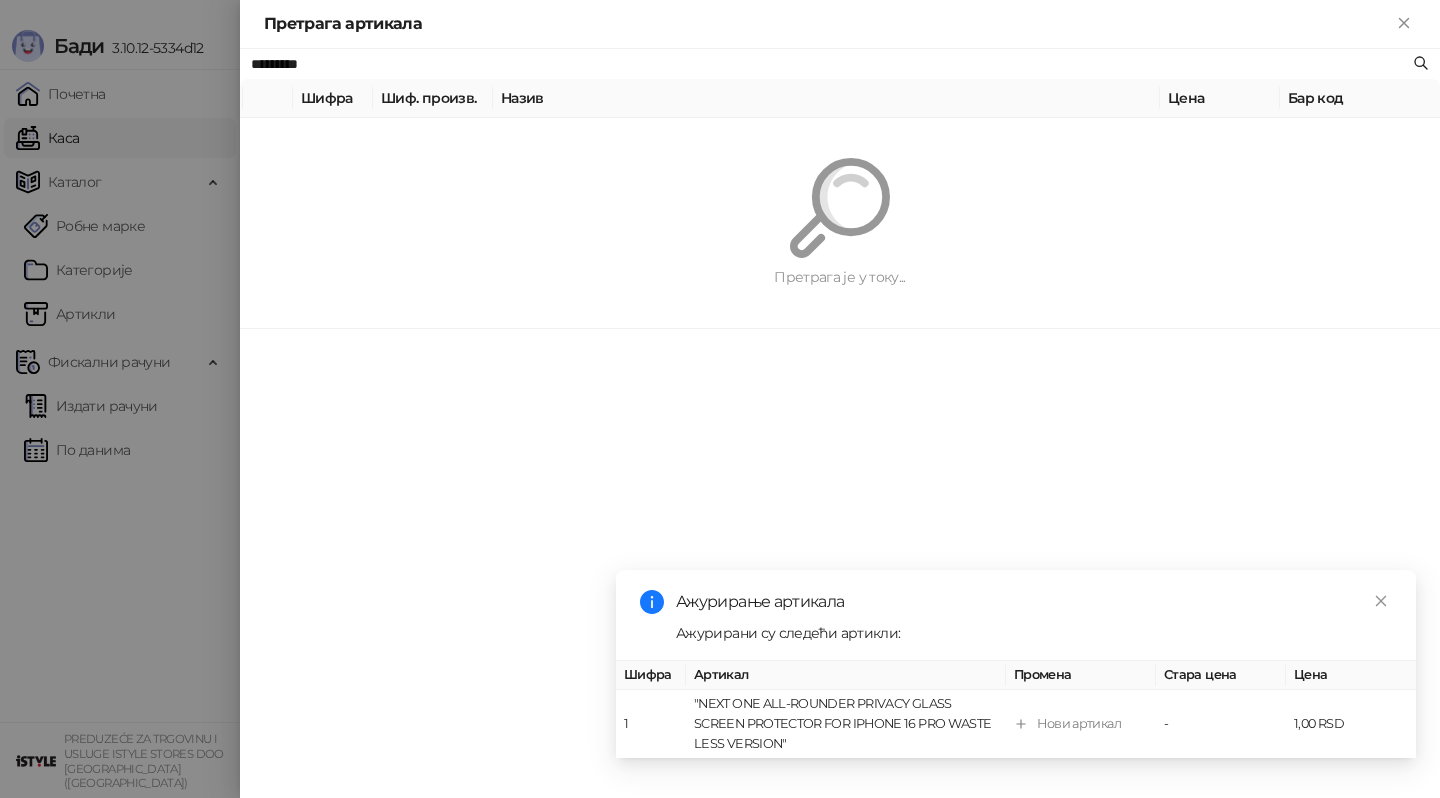 paste on "**********" 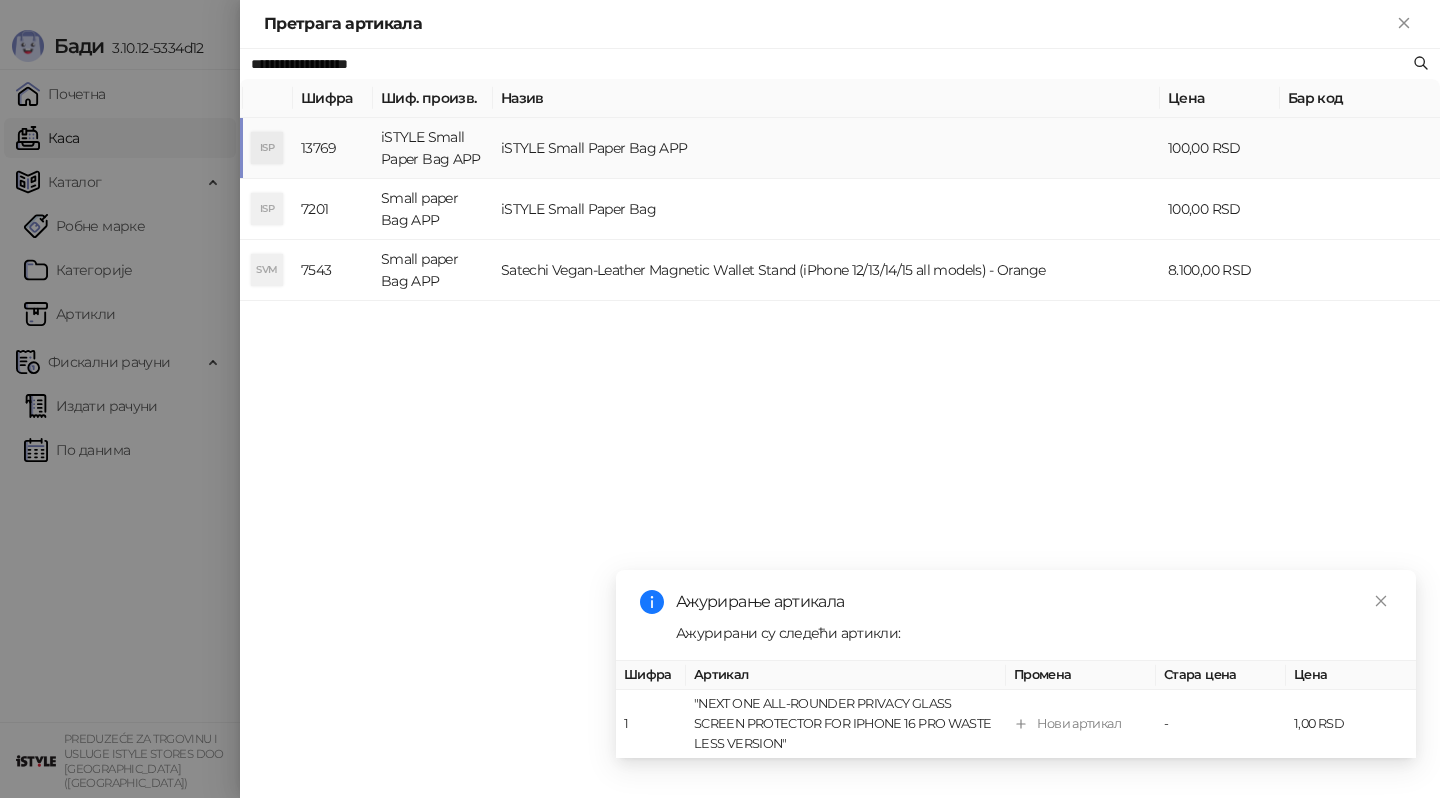 type on "**********" 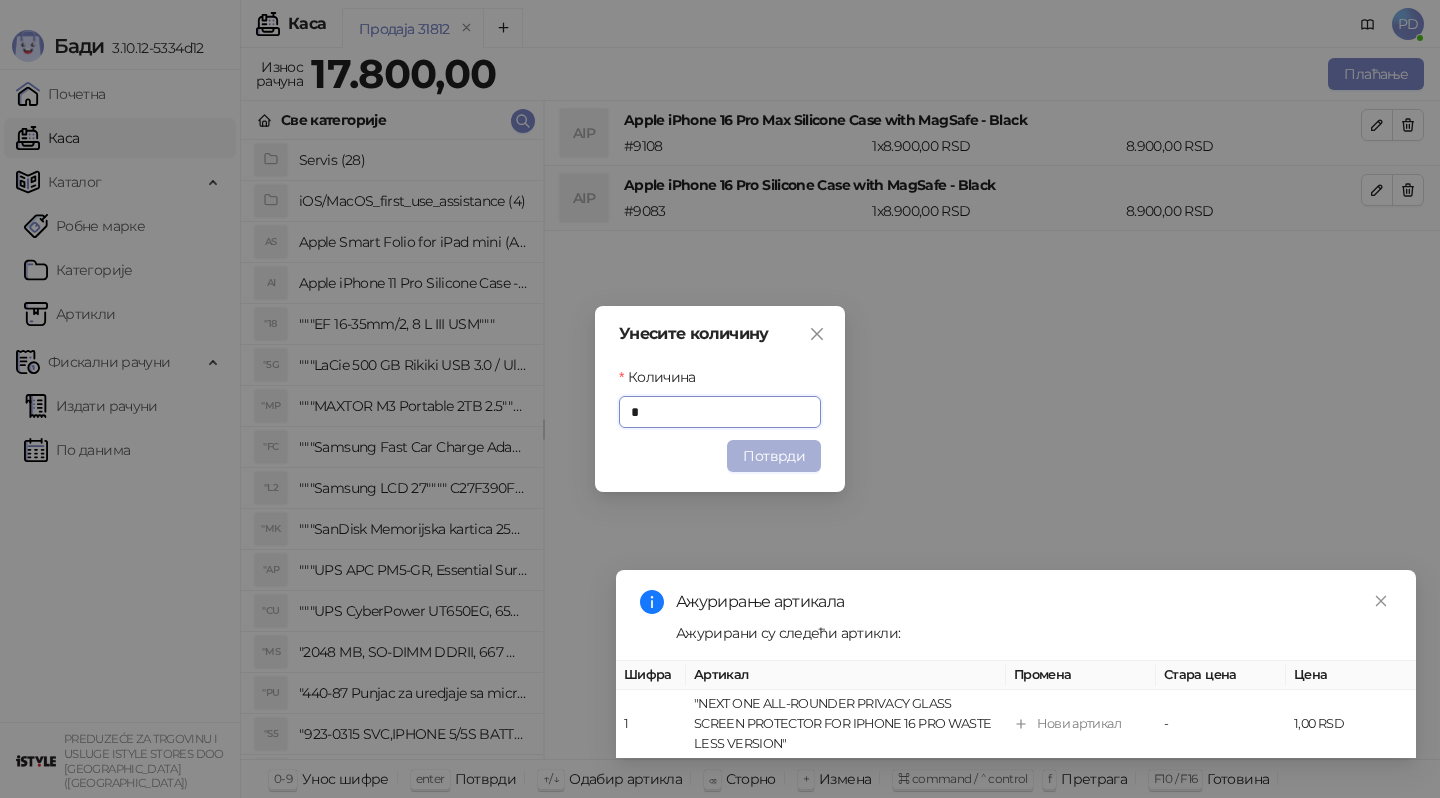 click on "Потврди" at bounding box center [774, 456] 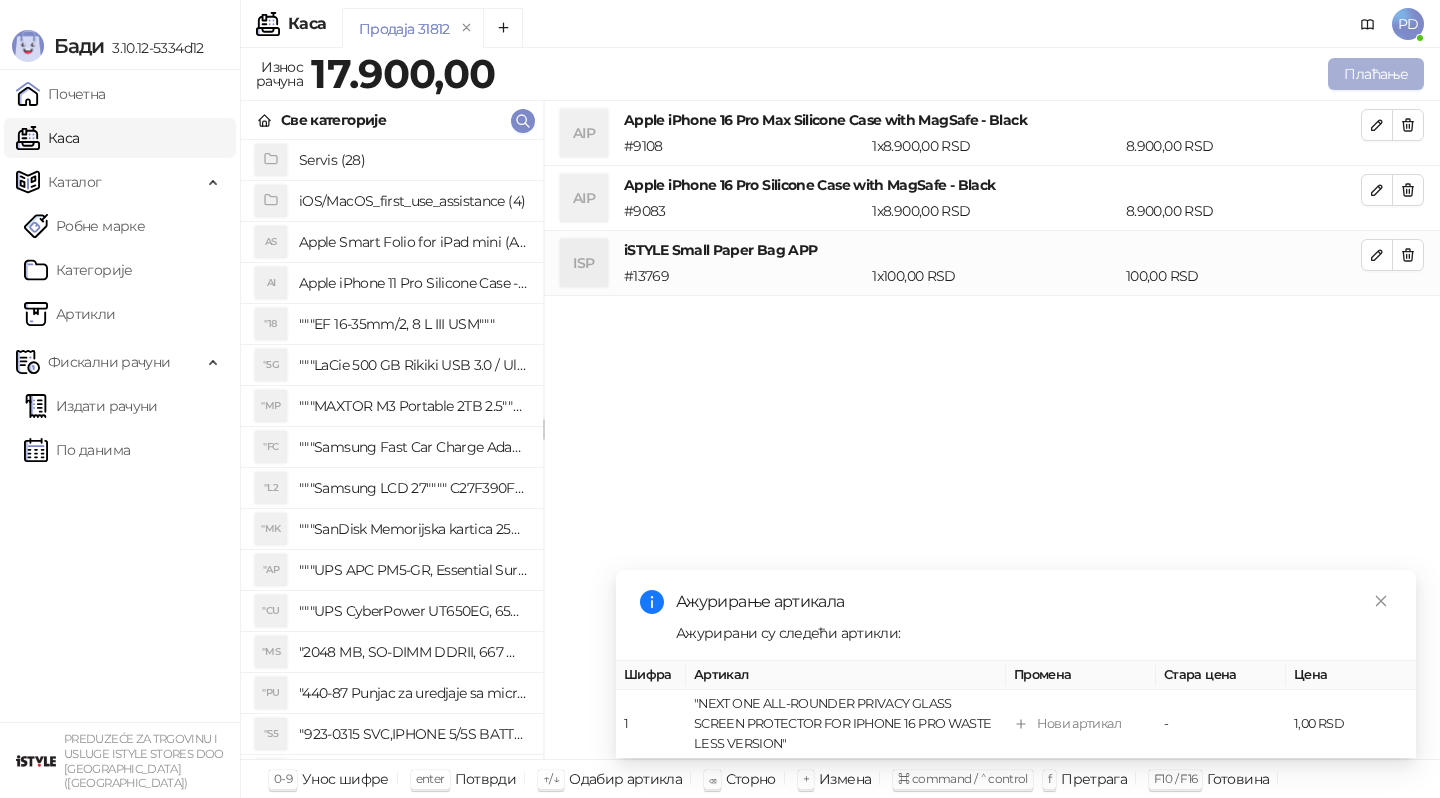 click on "Плаћање" at bounding box center (1376, 74) 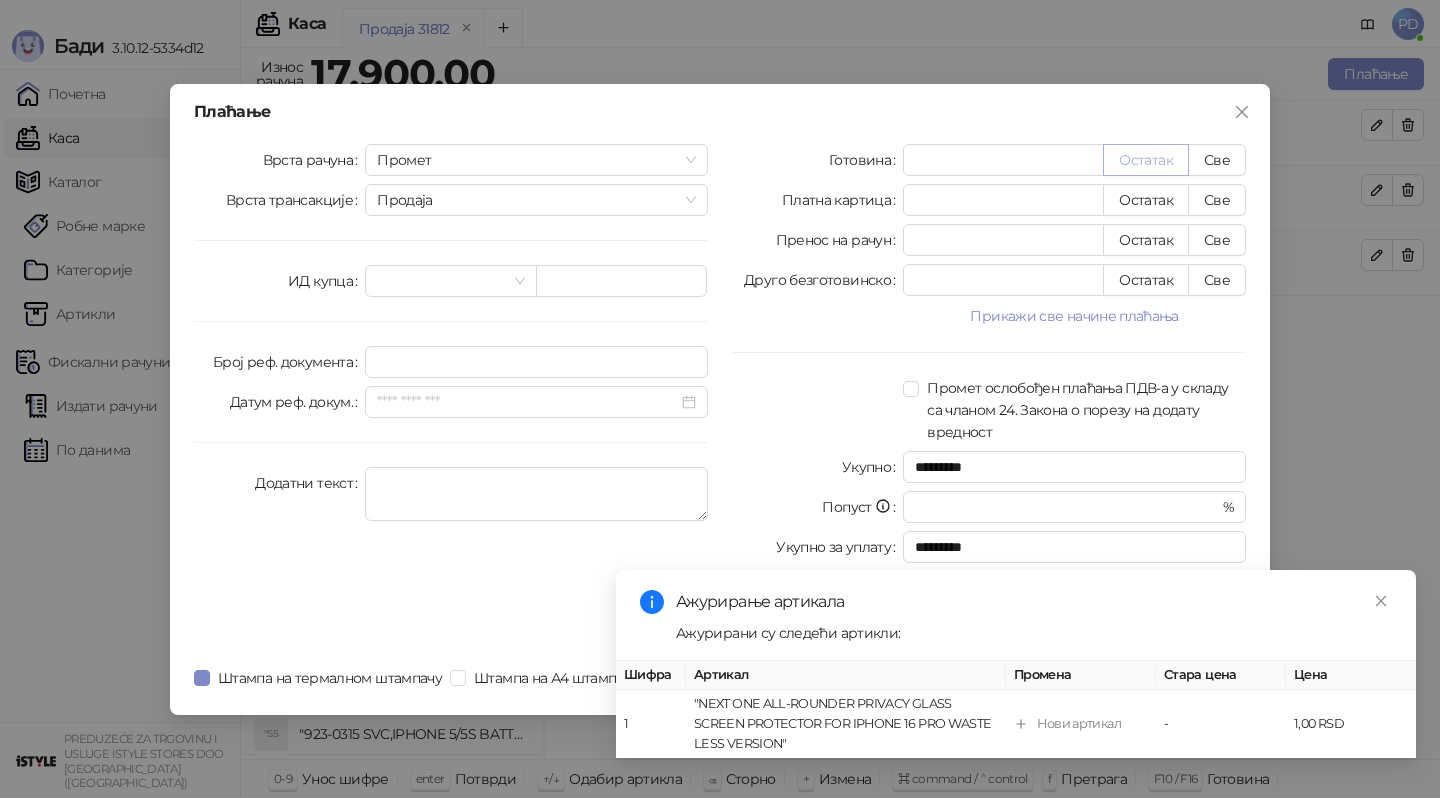 click on "Остатак" at bounding box center [1146, 160] 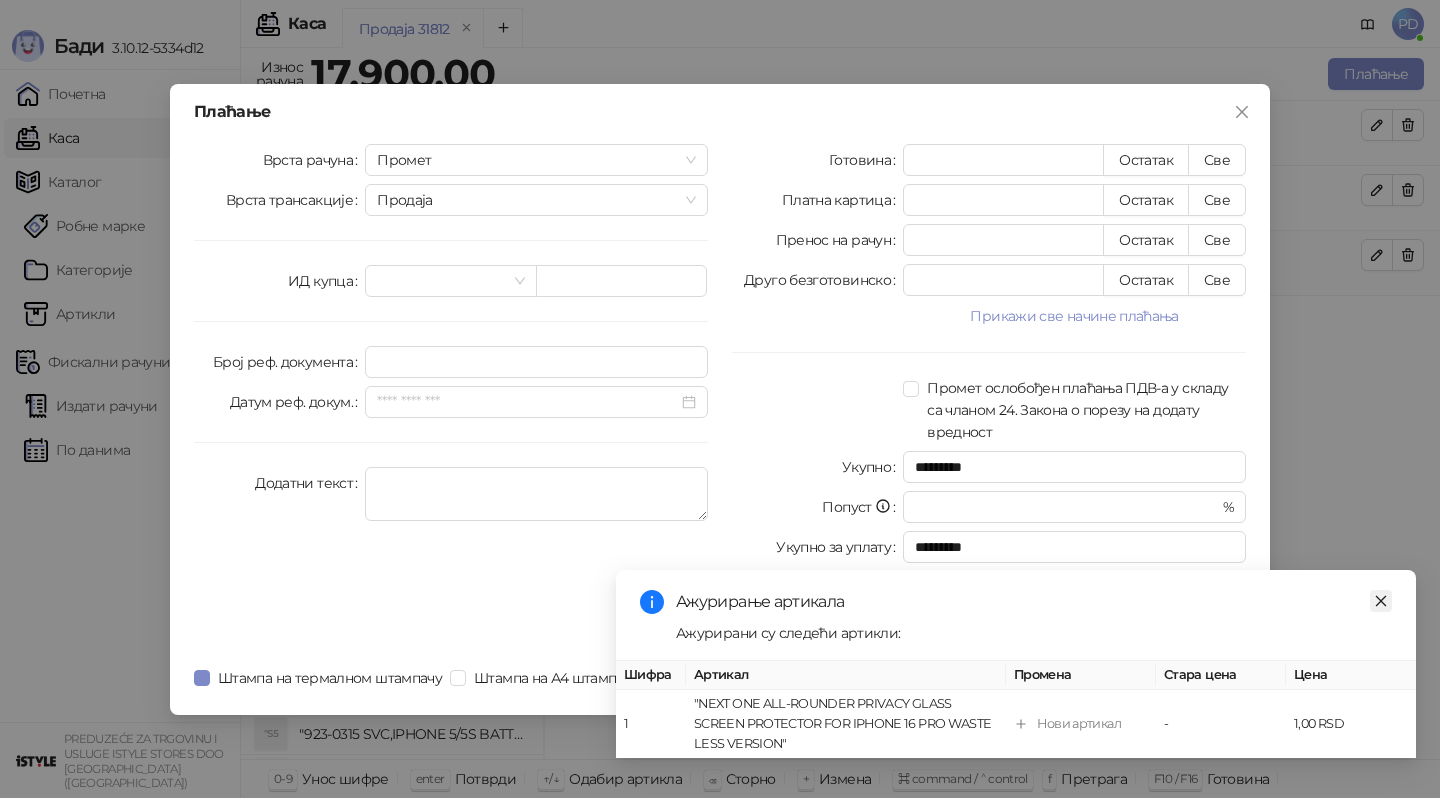 click 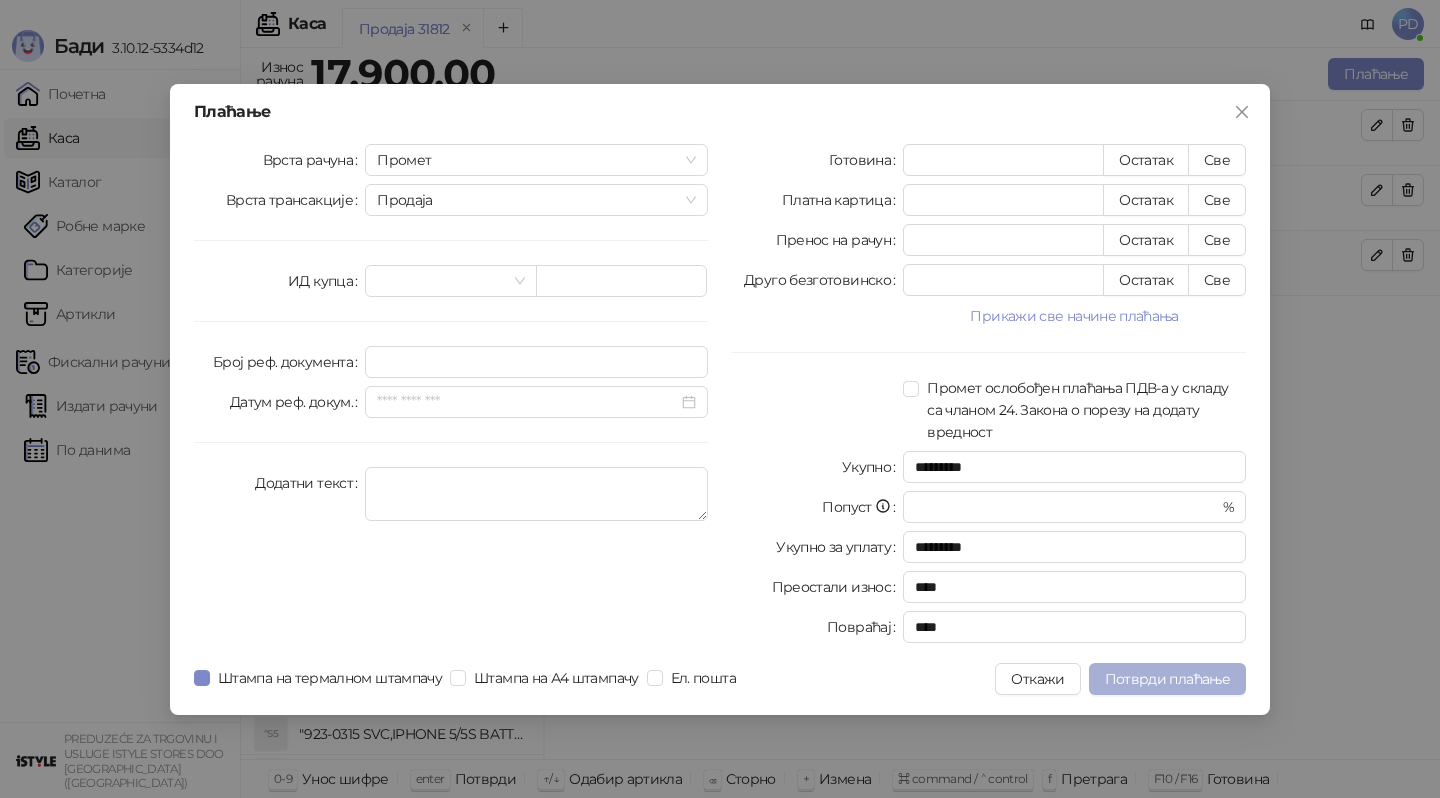 click on "Потврди плаћање" at bounding box center [1167, 679] 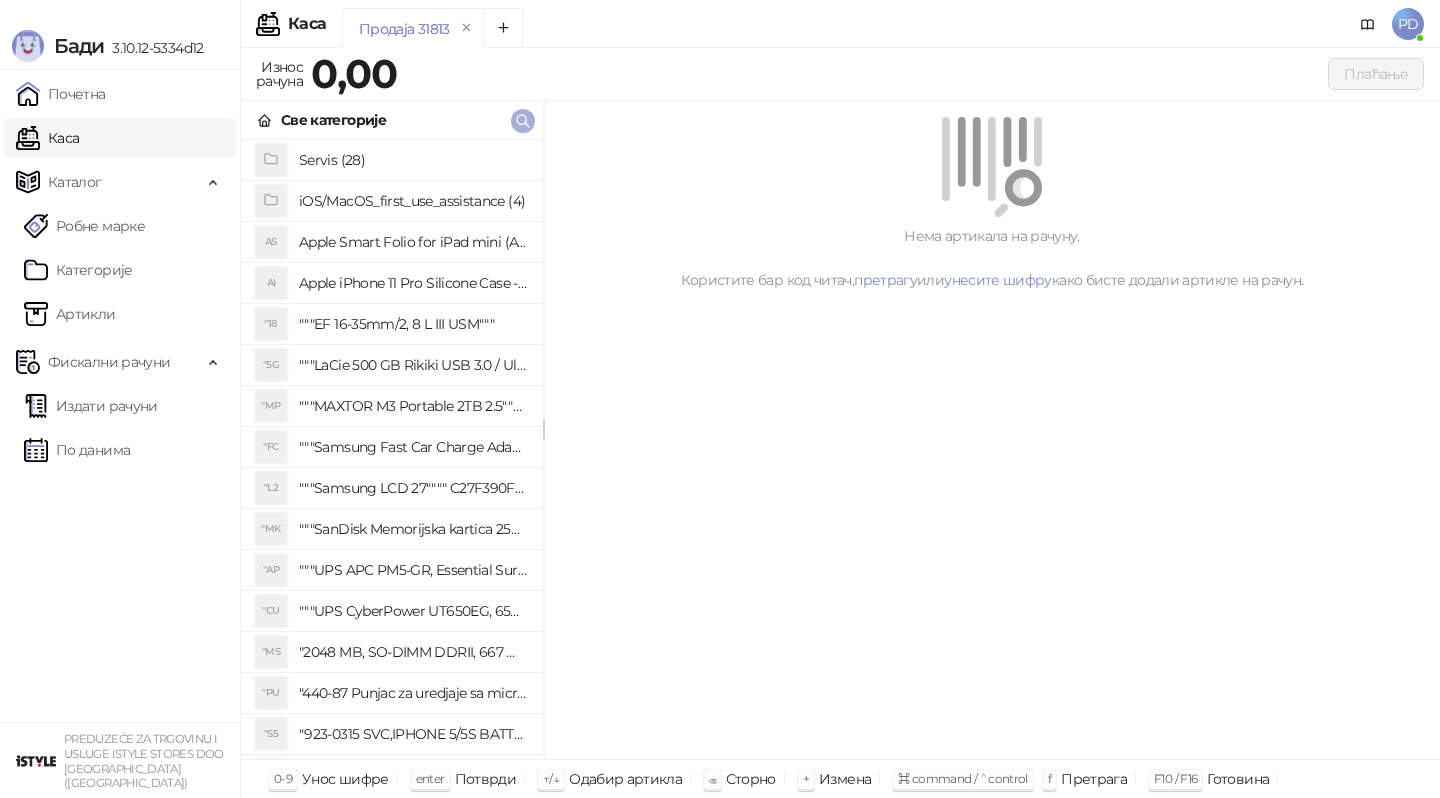 click 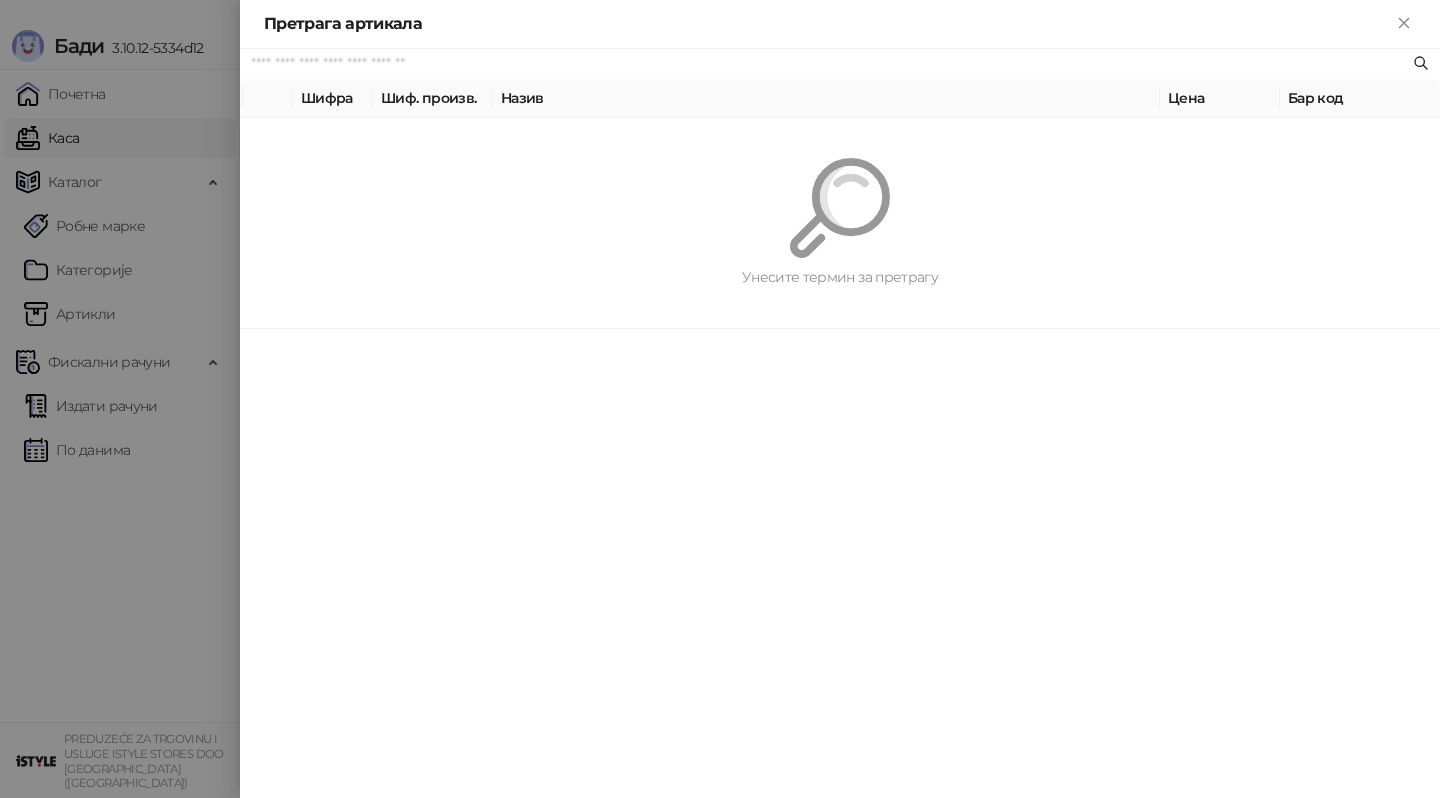 paste on "*********" 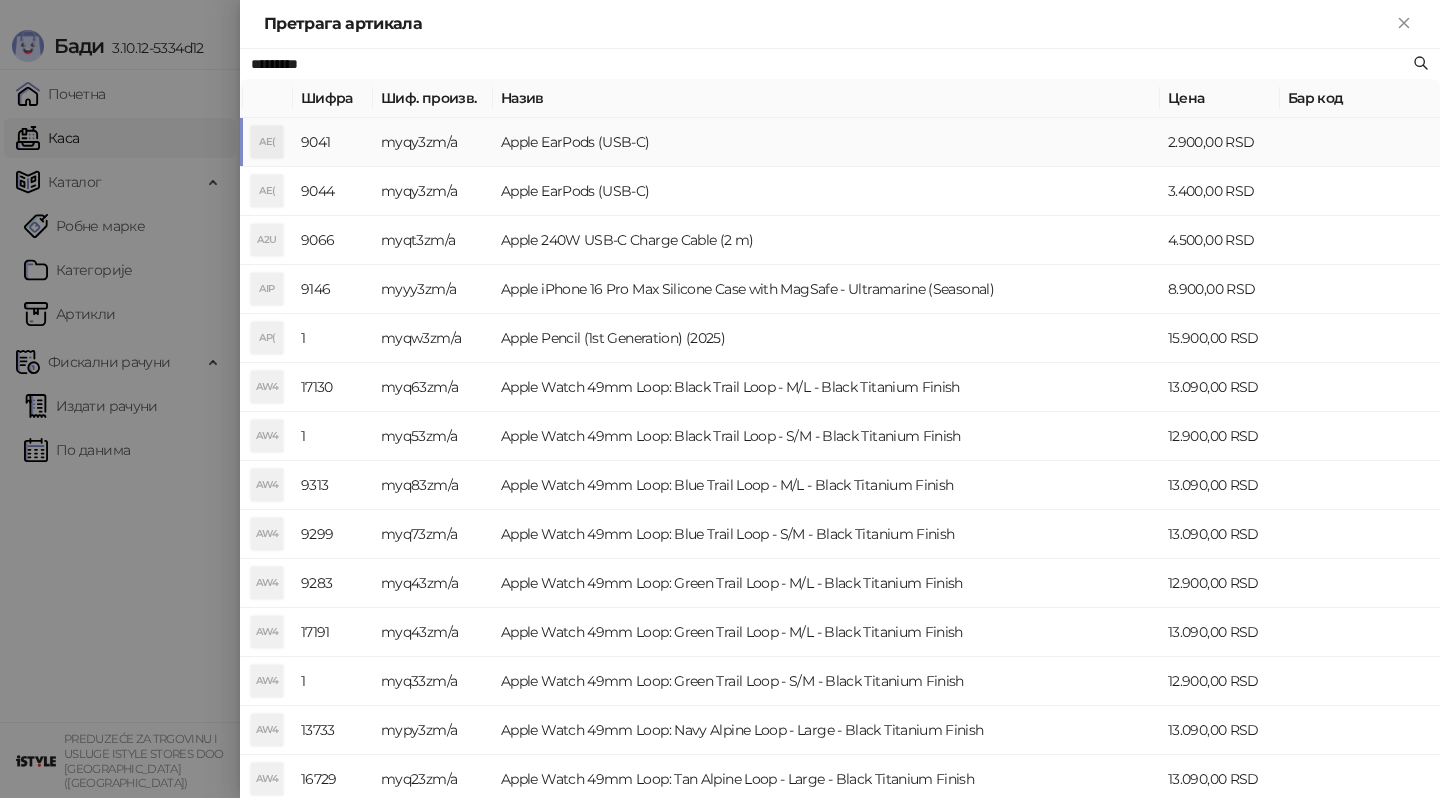 type on "*********" 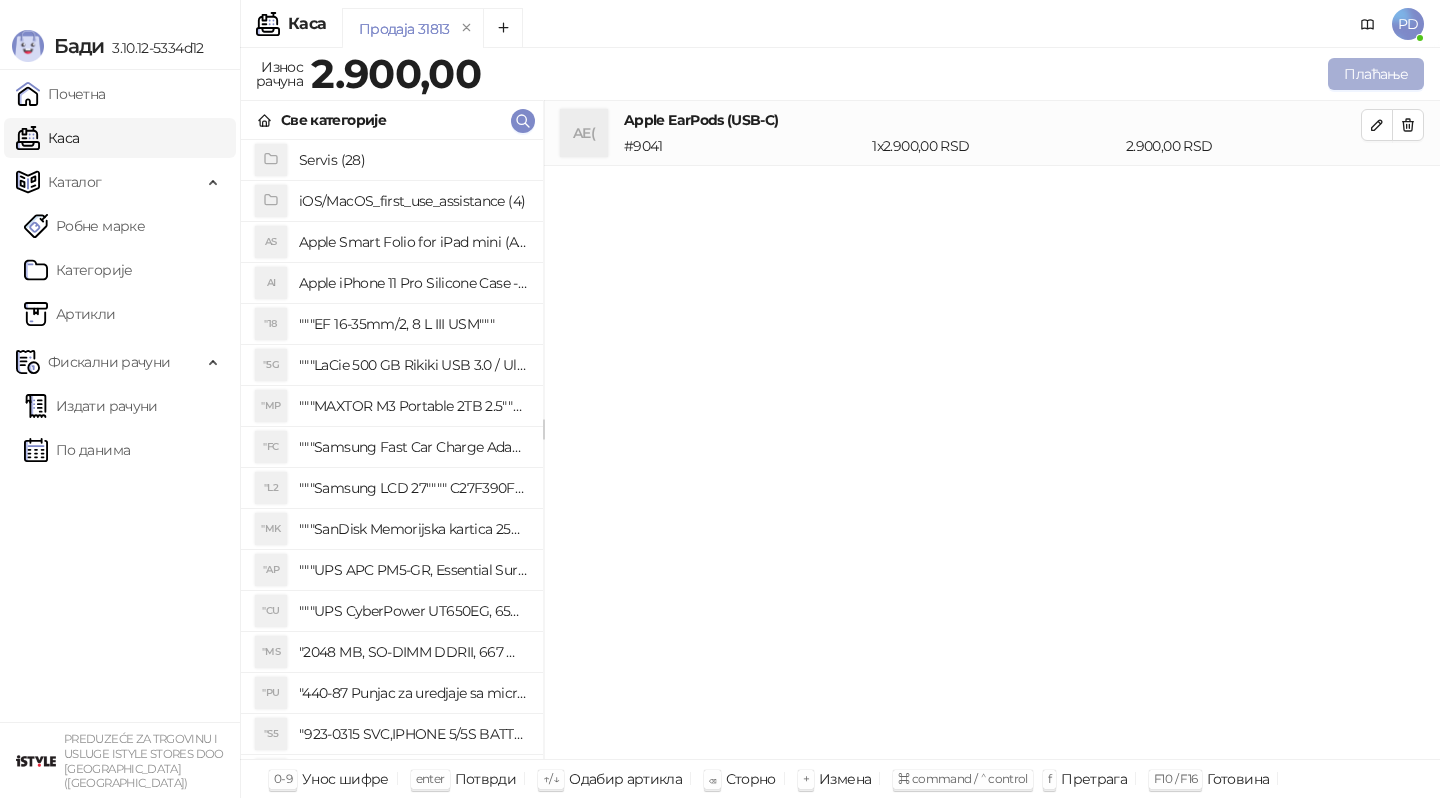 click on "Плаћање" at bounding box center [1376, 74] 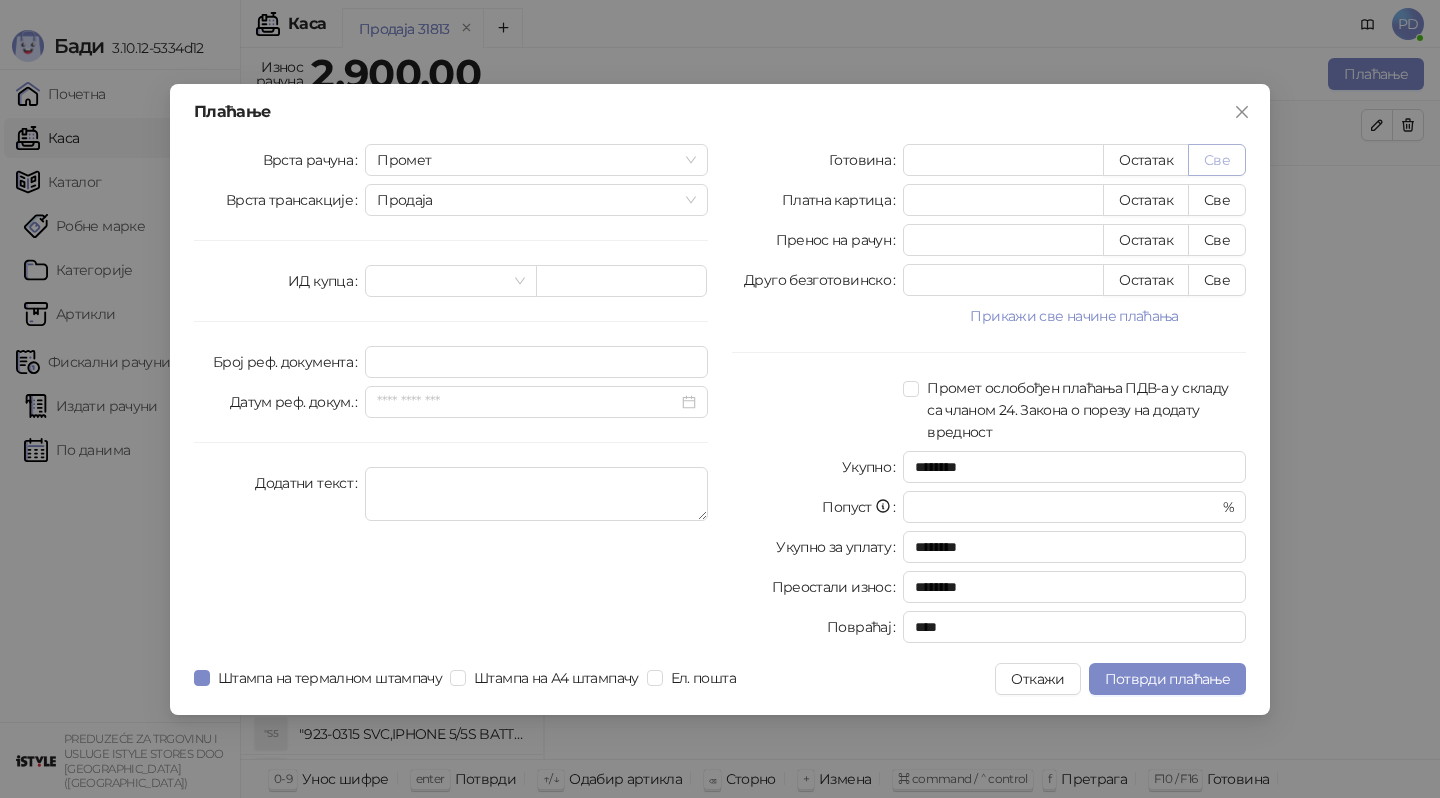 click on "Све" at bounding box center (1217, 160) 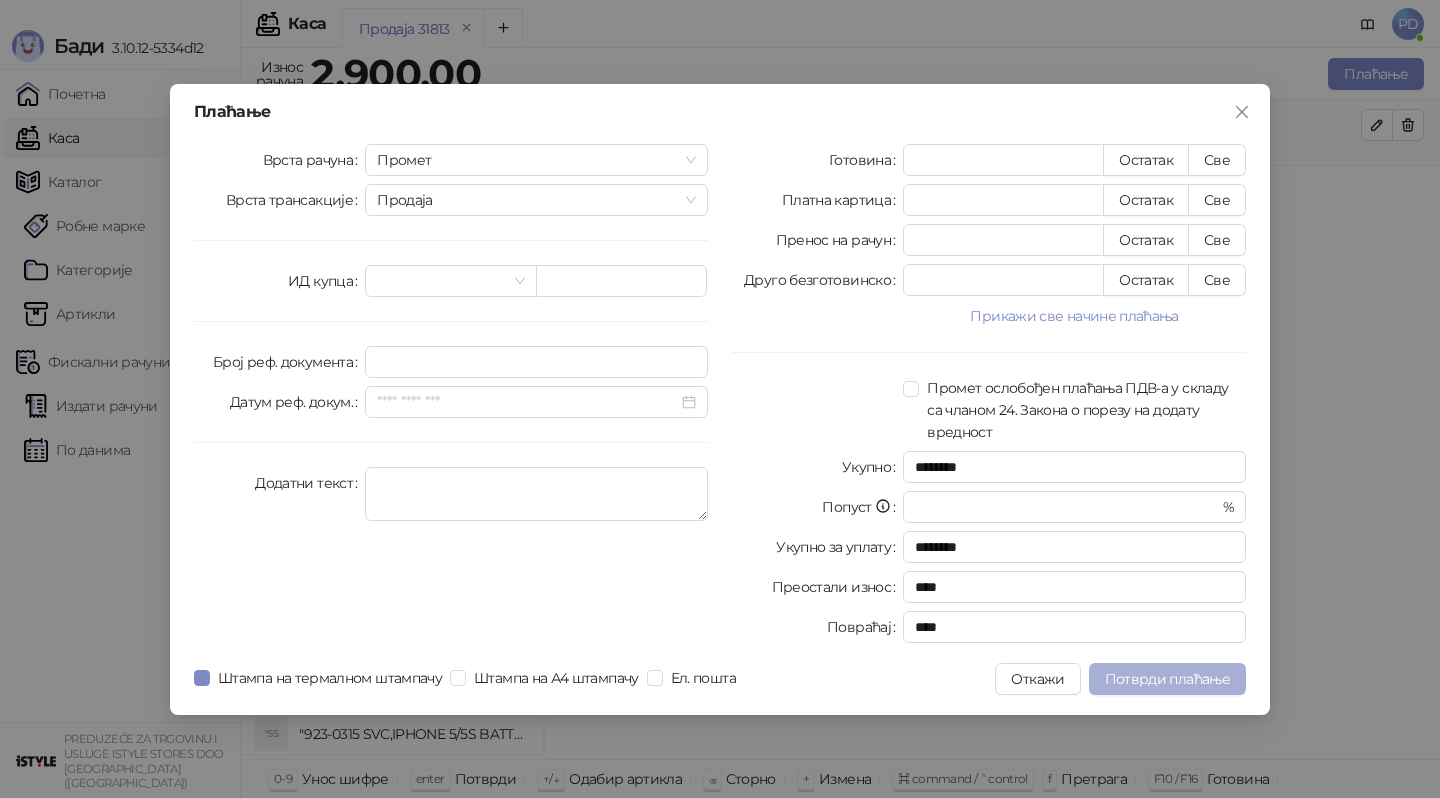 click on "Потврди плаћање" at bounding box center (1167, 679) 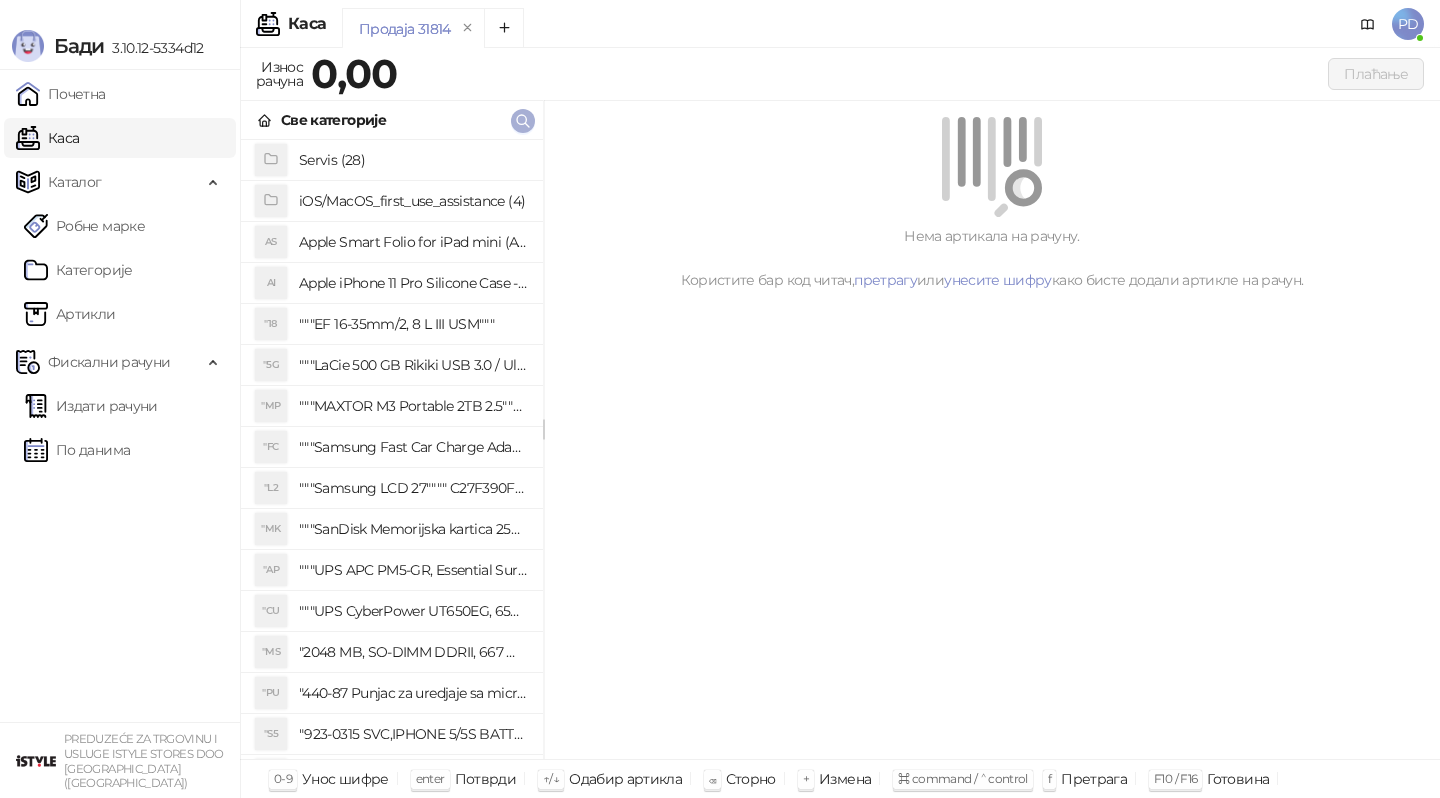 click at bounding box center [523, 121] 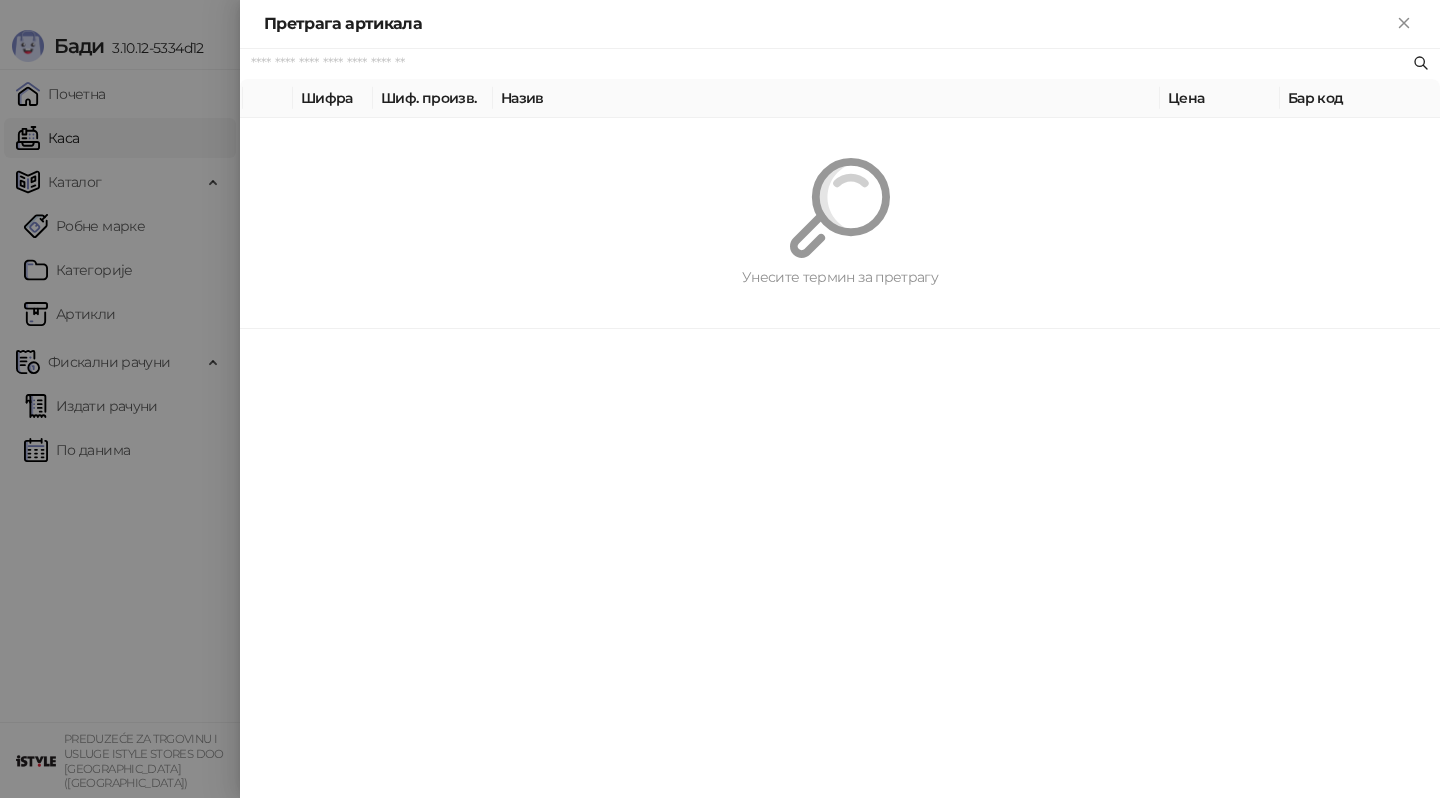 paste on "*********" 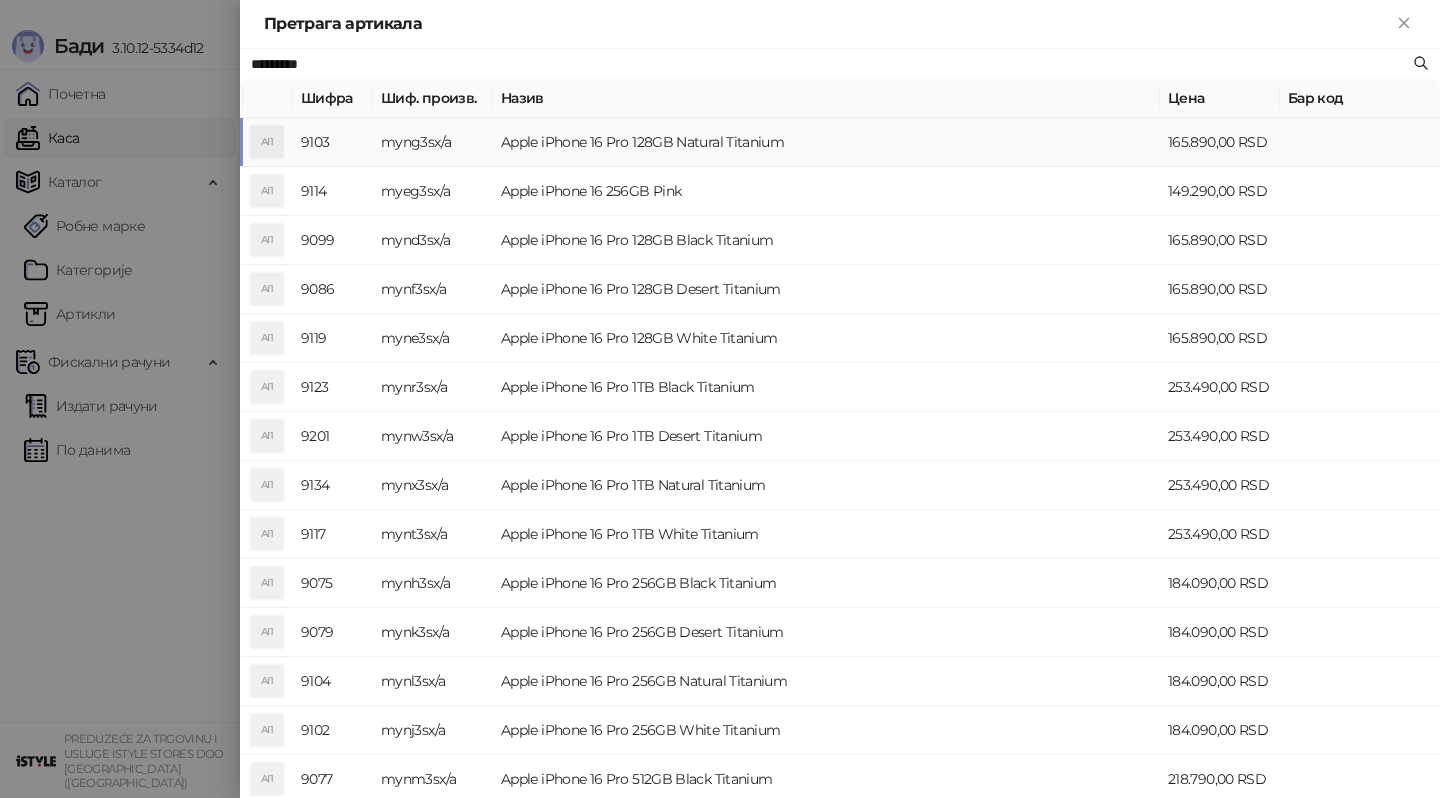 type on "*********" 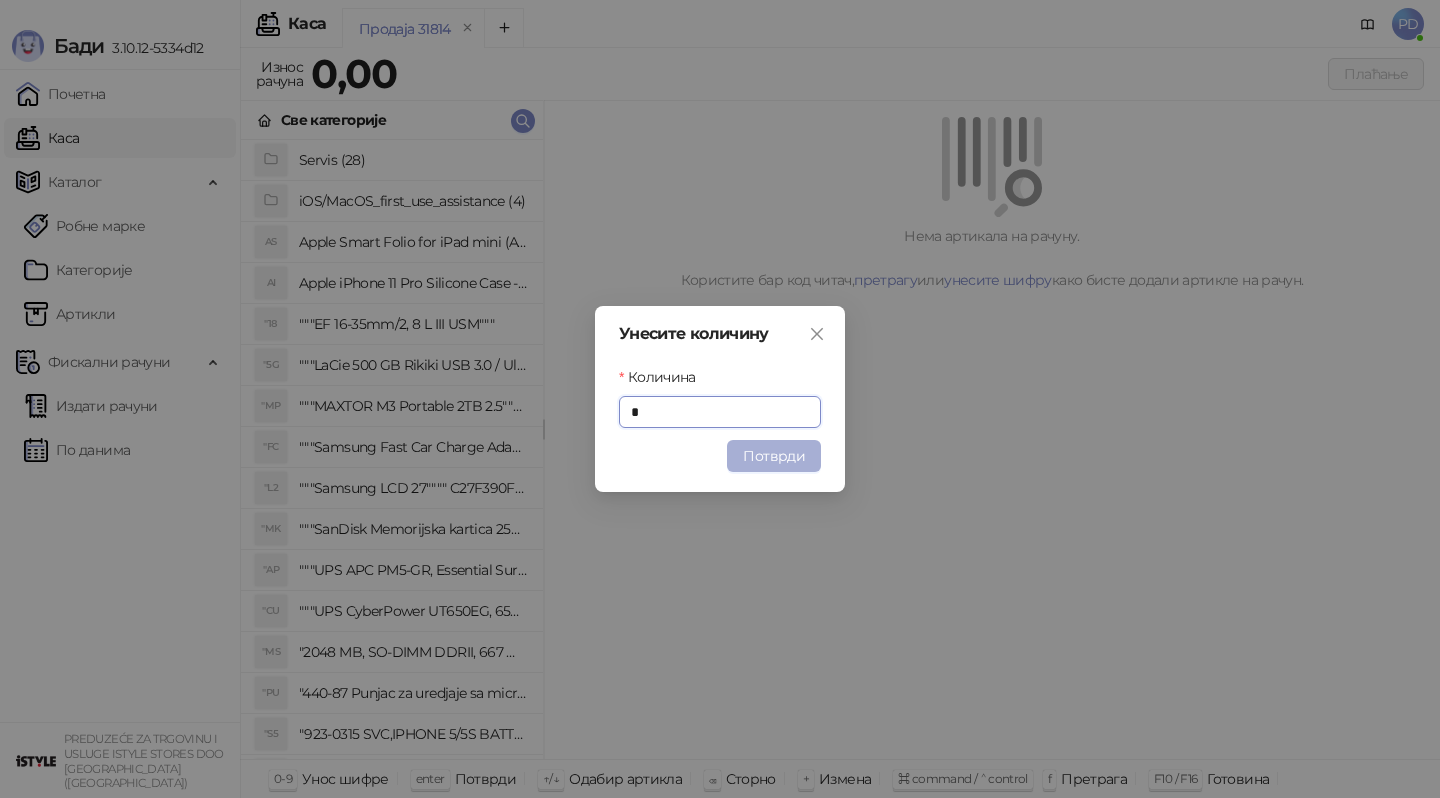 click on "Потврди" at bounding box center (774, 456) 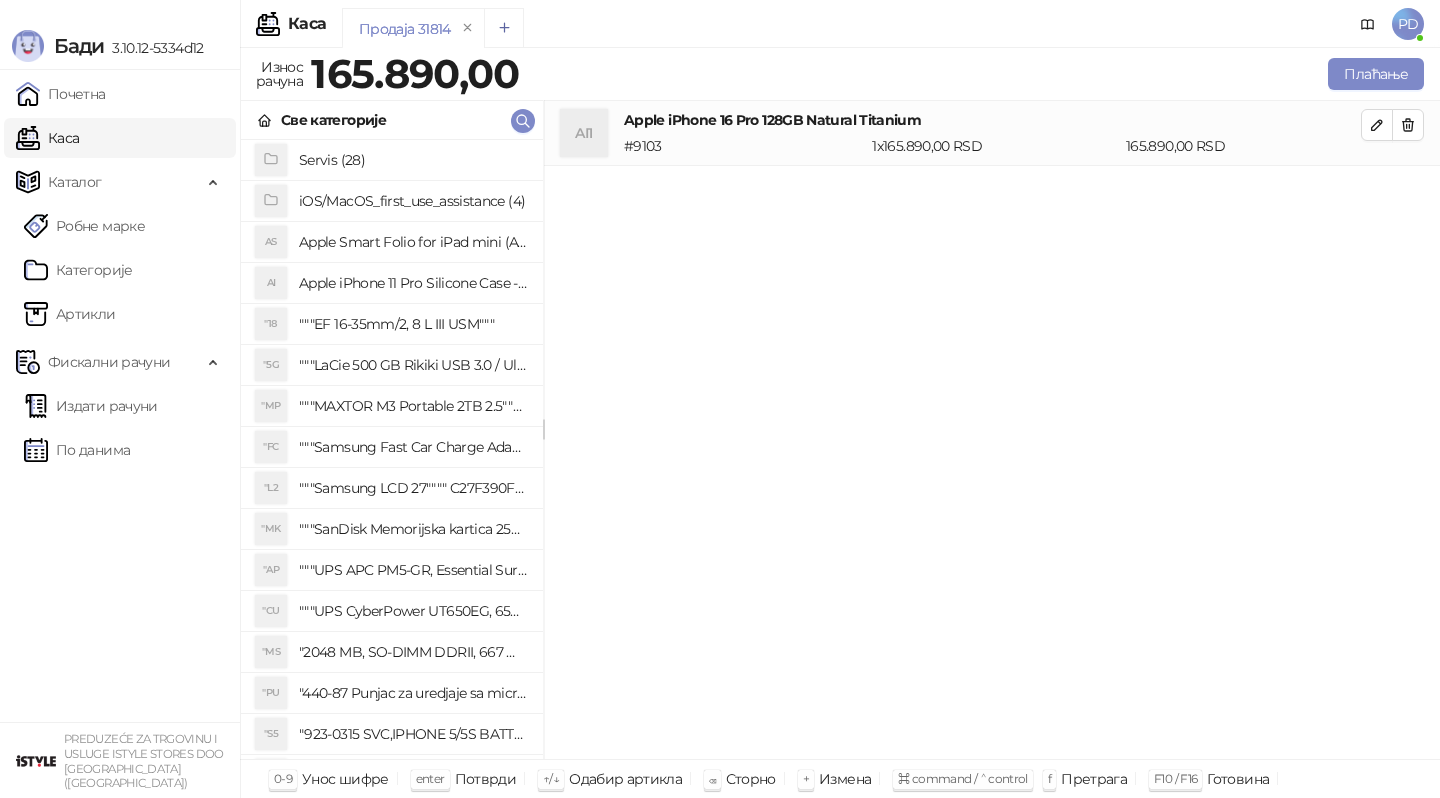 click 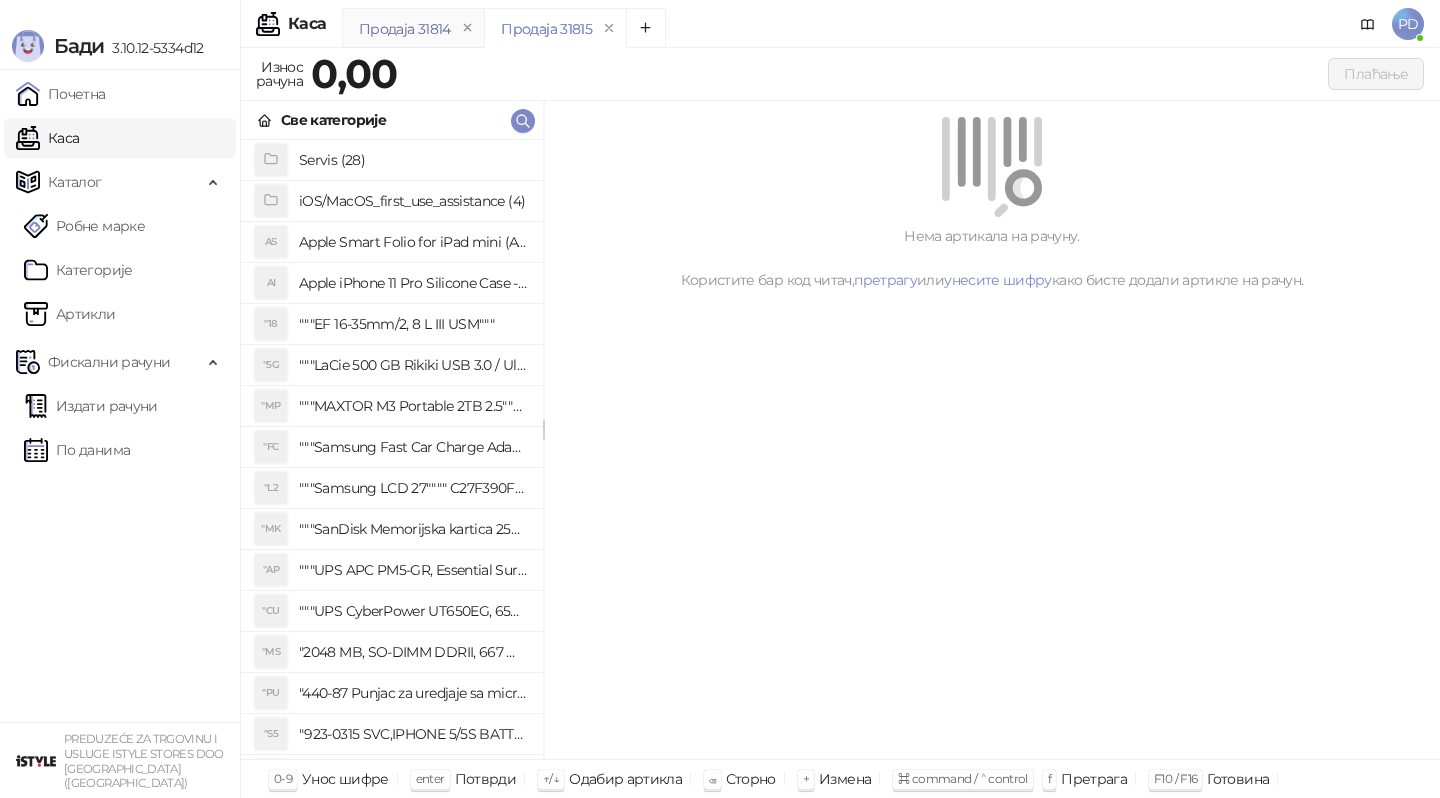 click on "Продаја 31814" at bounding box center [405, 29] 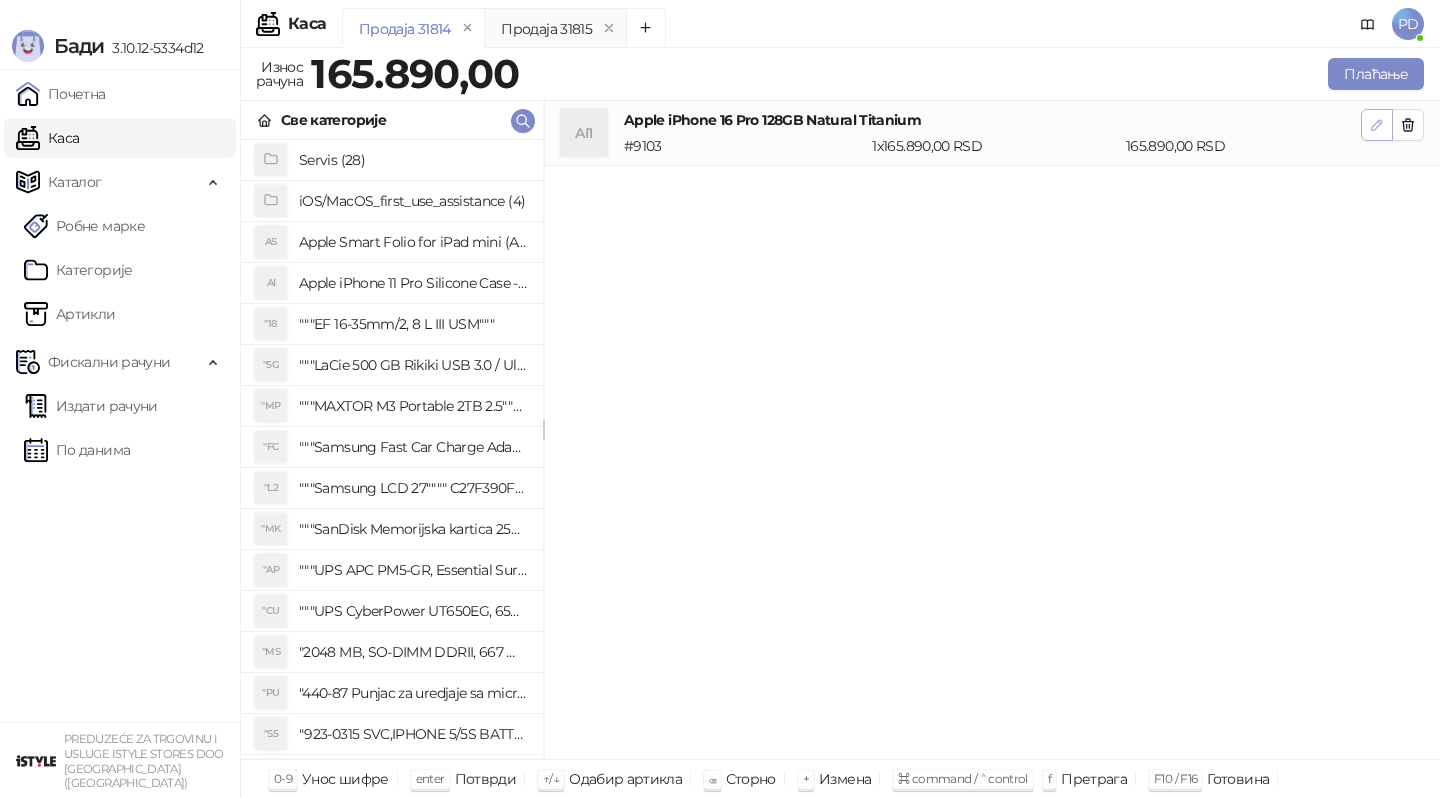 click at bounding box center (1377, 125) 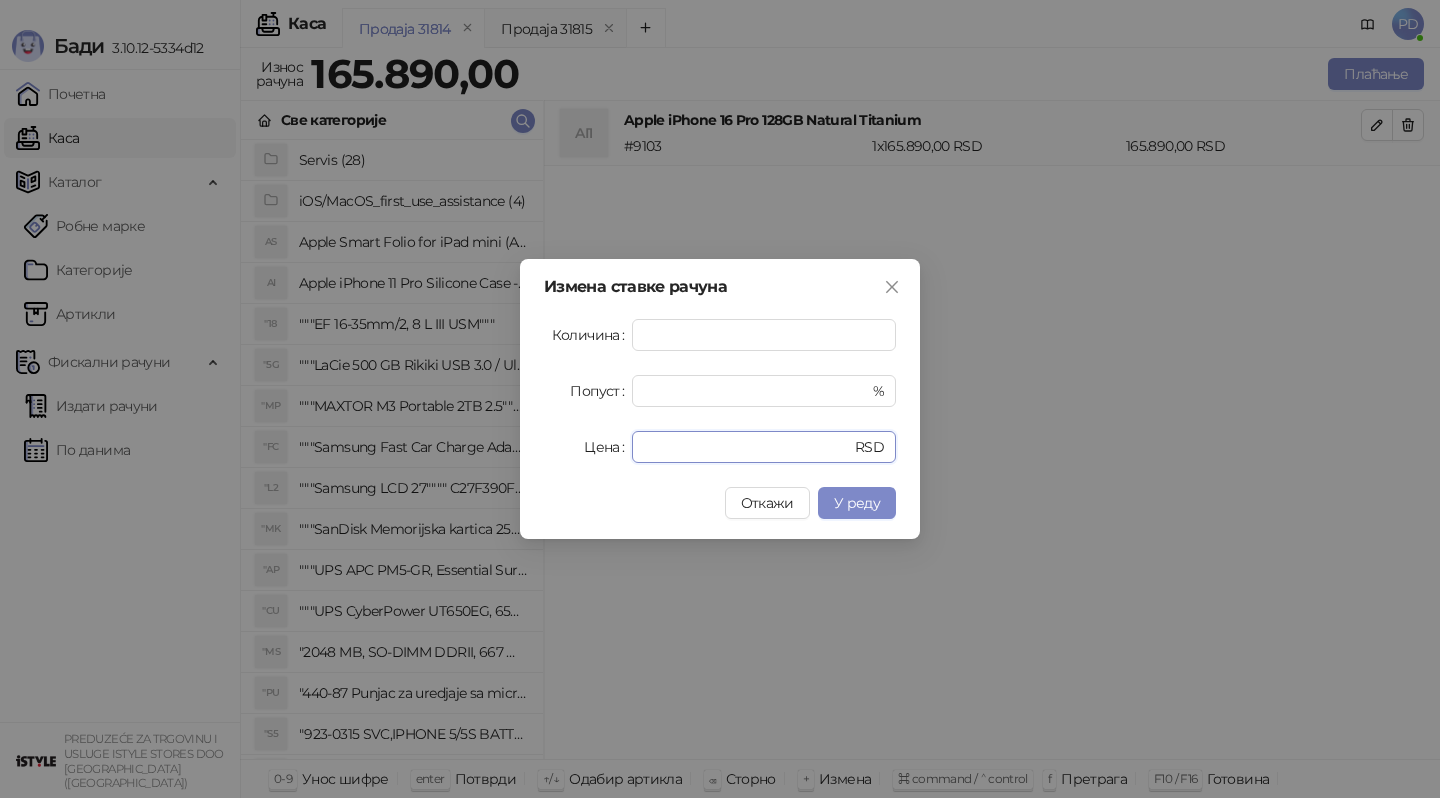 drag, startPoint x: 712, startPoint y: 451, endPoint x: 419, endPoint y: 450, distance: 293.0017 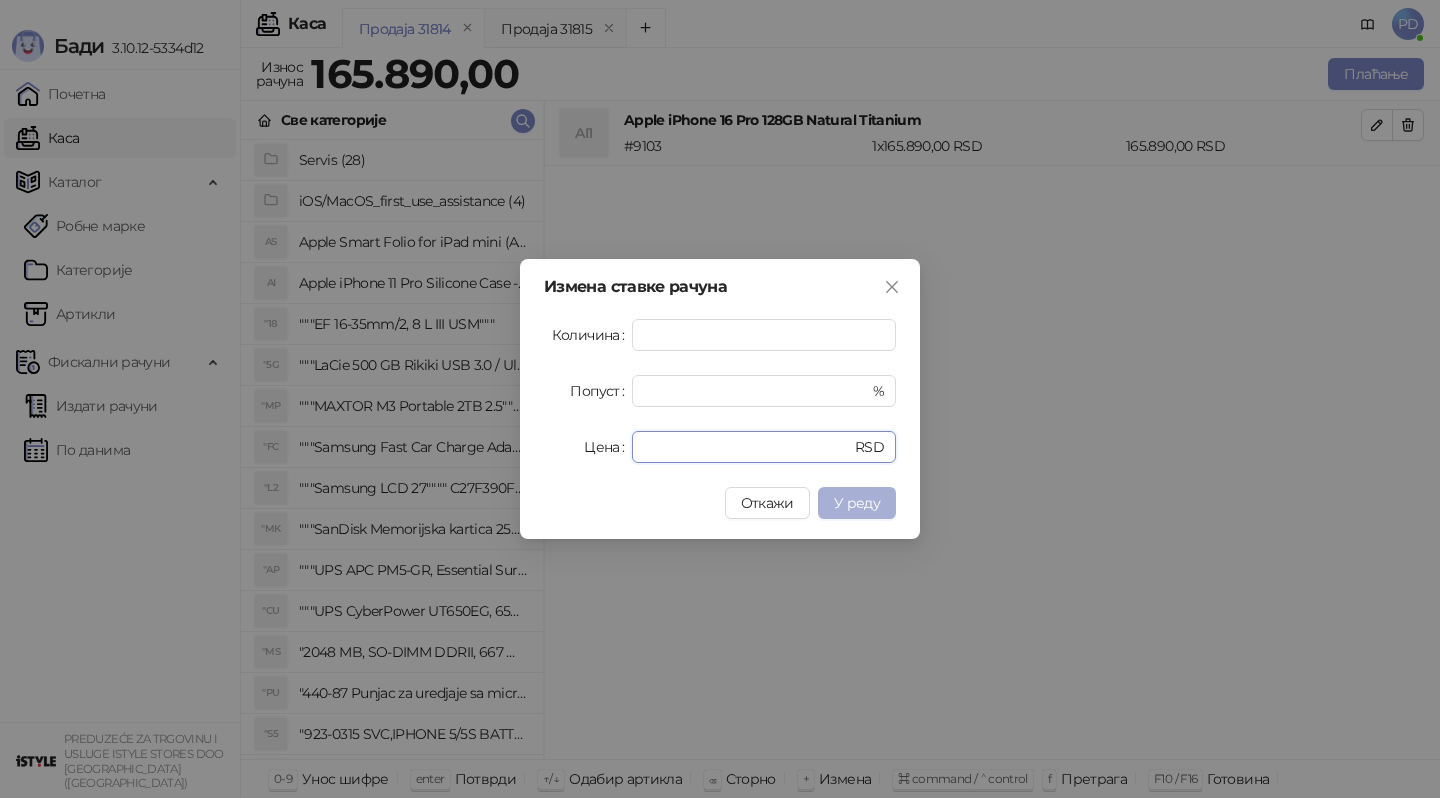 type on "******" 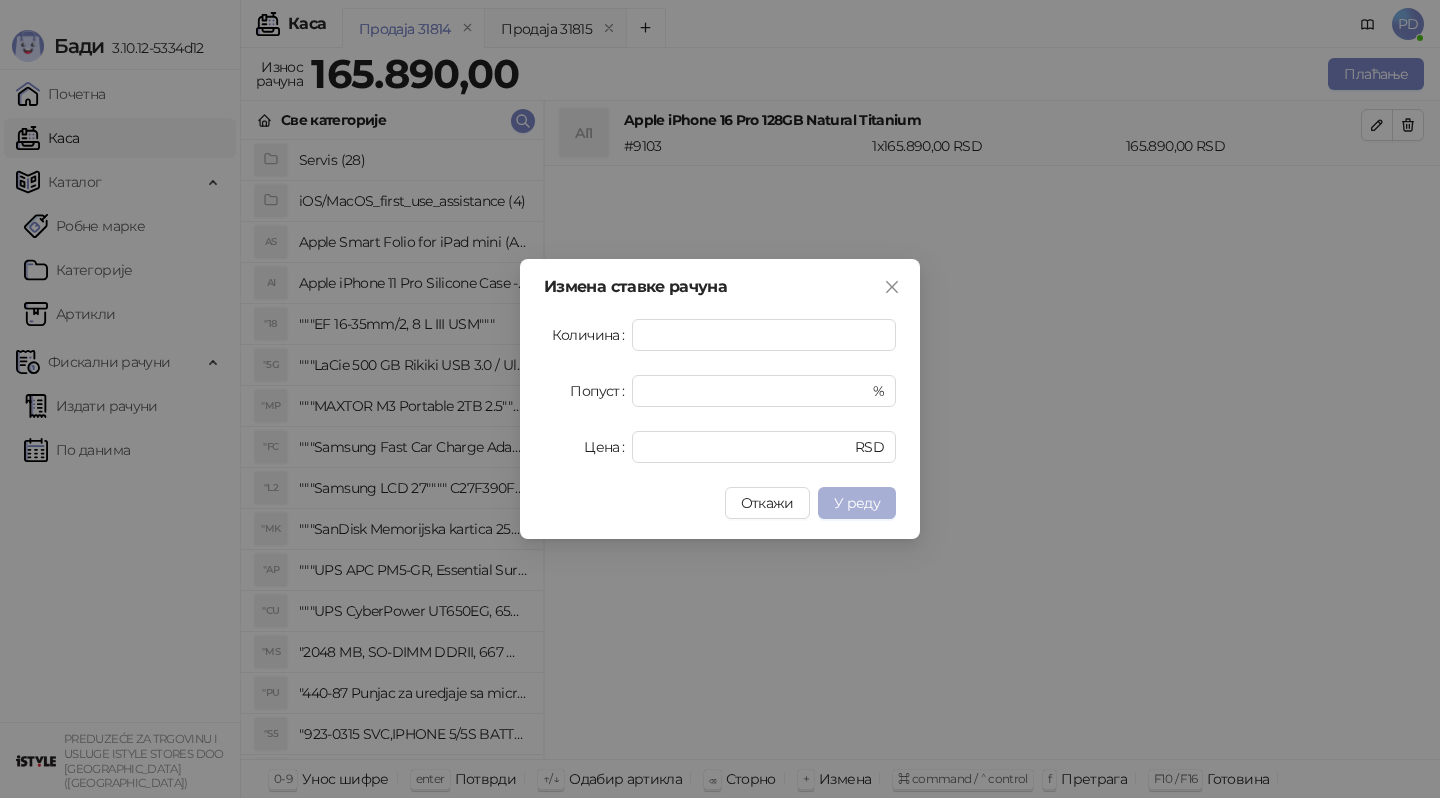 click on "У реду" at bounding box center [857, 503] 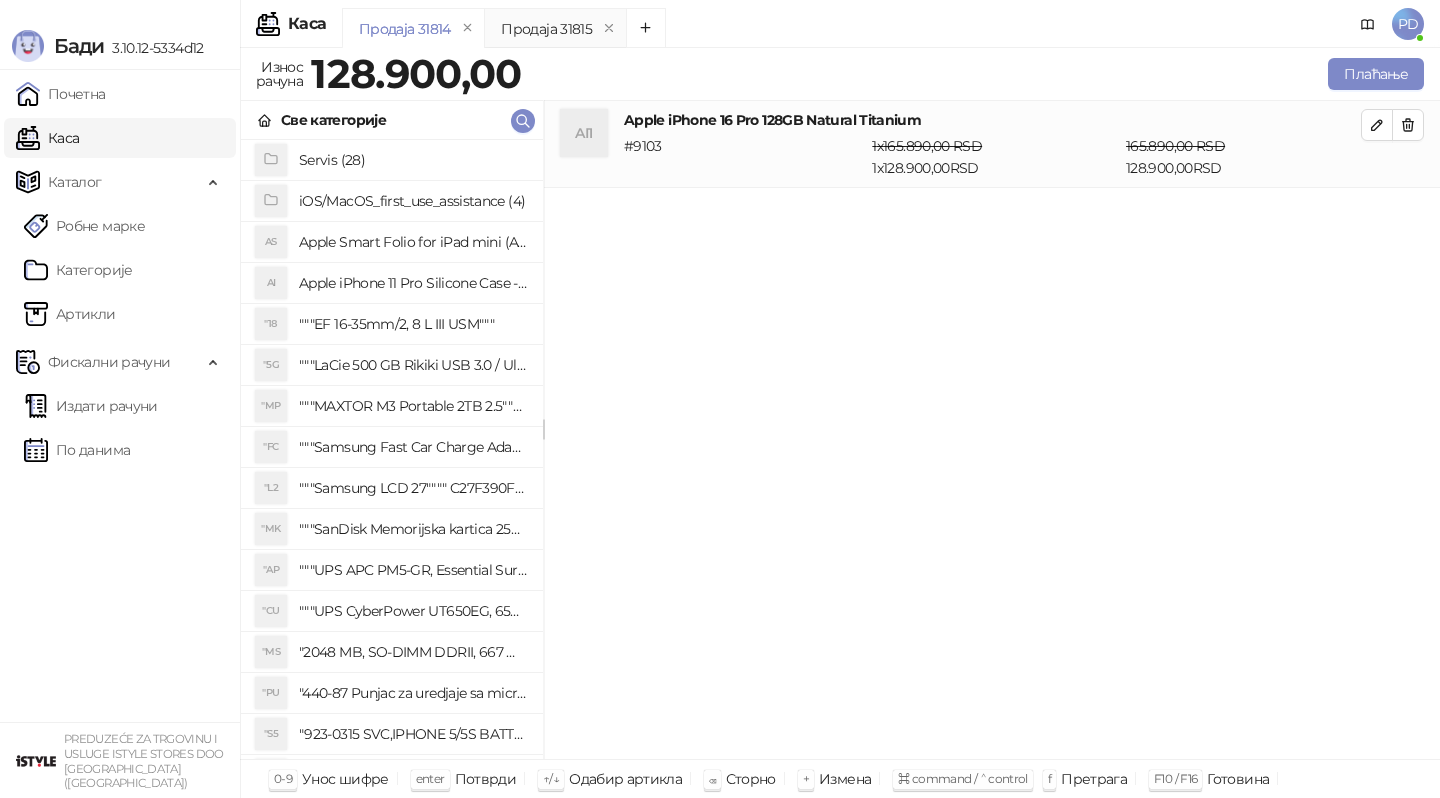 click on "Све категорије" at bounding box center (392, 120) 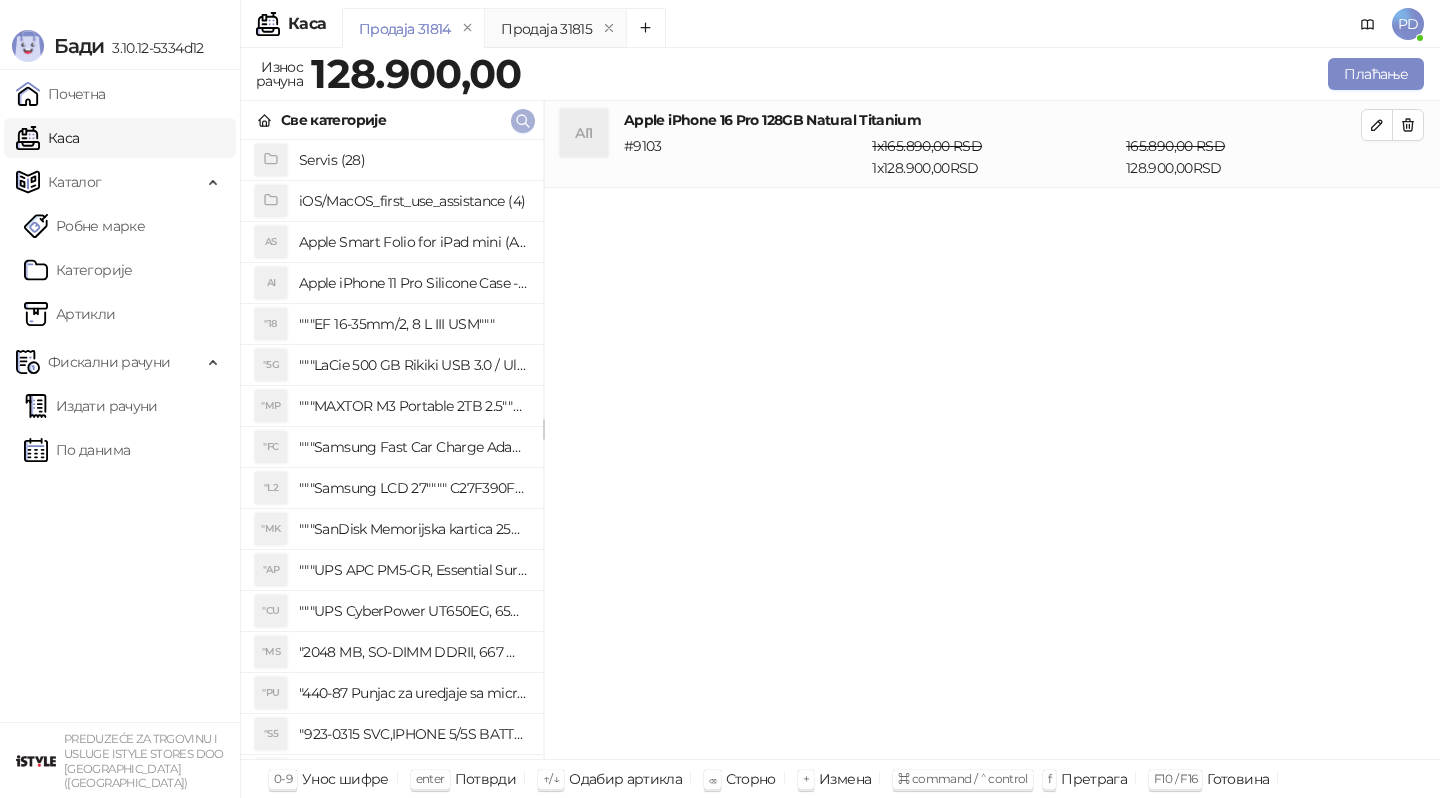 click at bounding box center [523, 120] 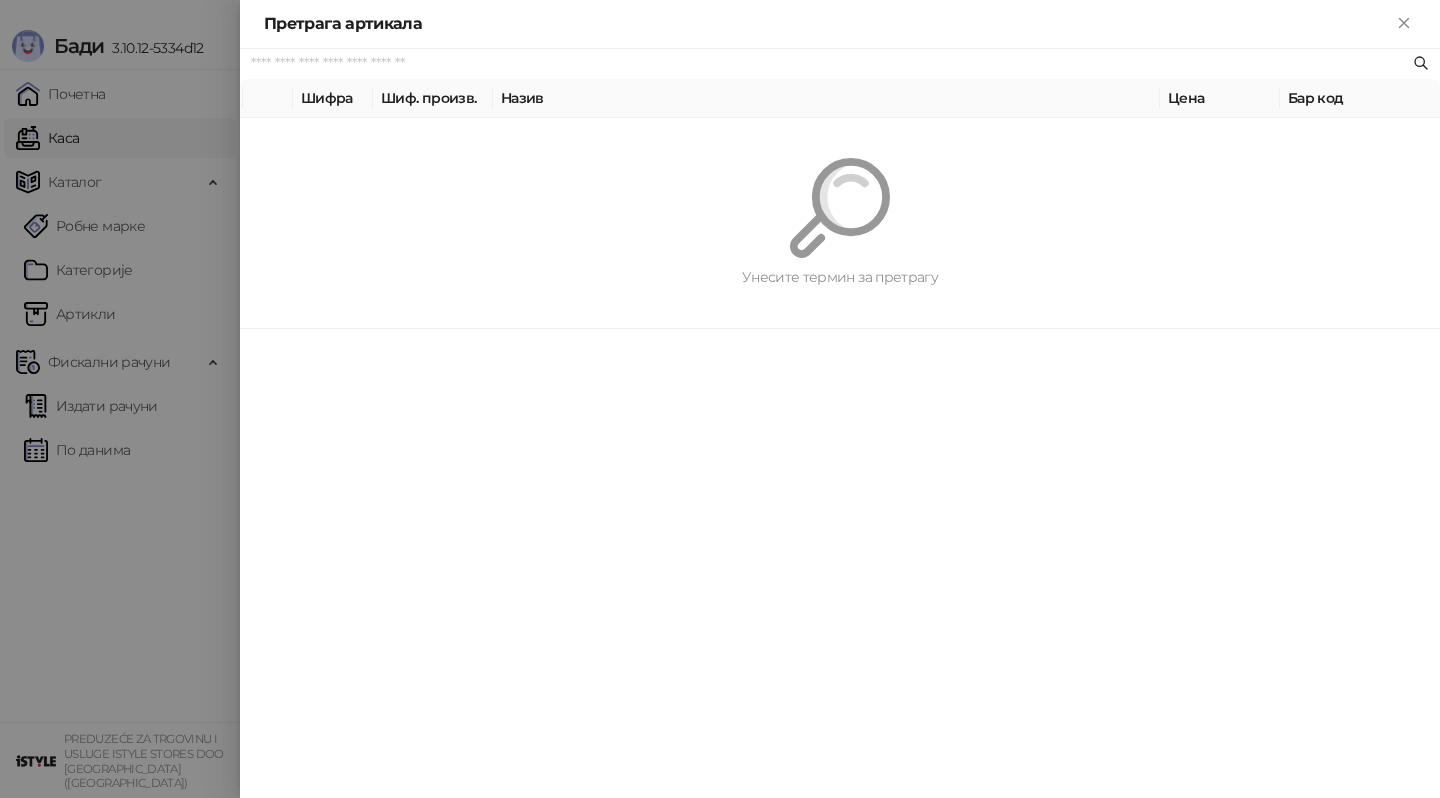 paste on "**********" 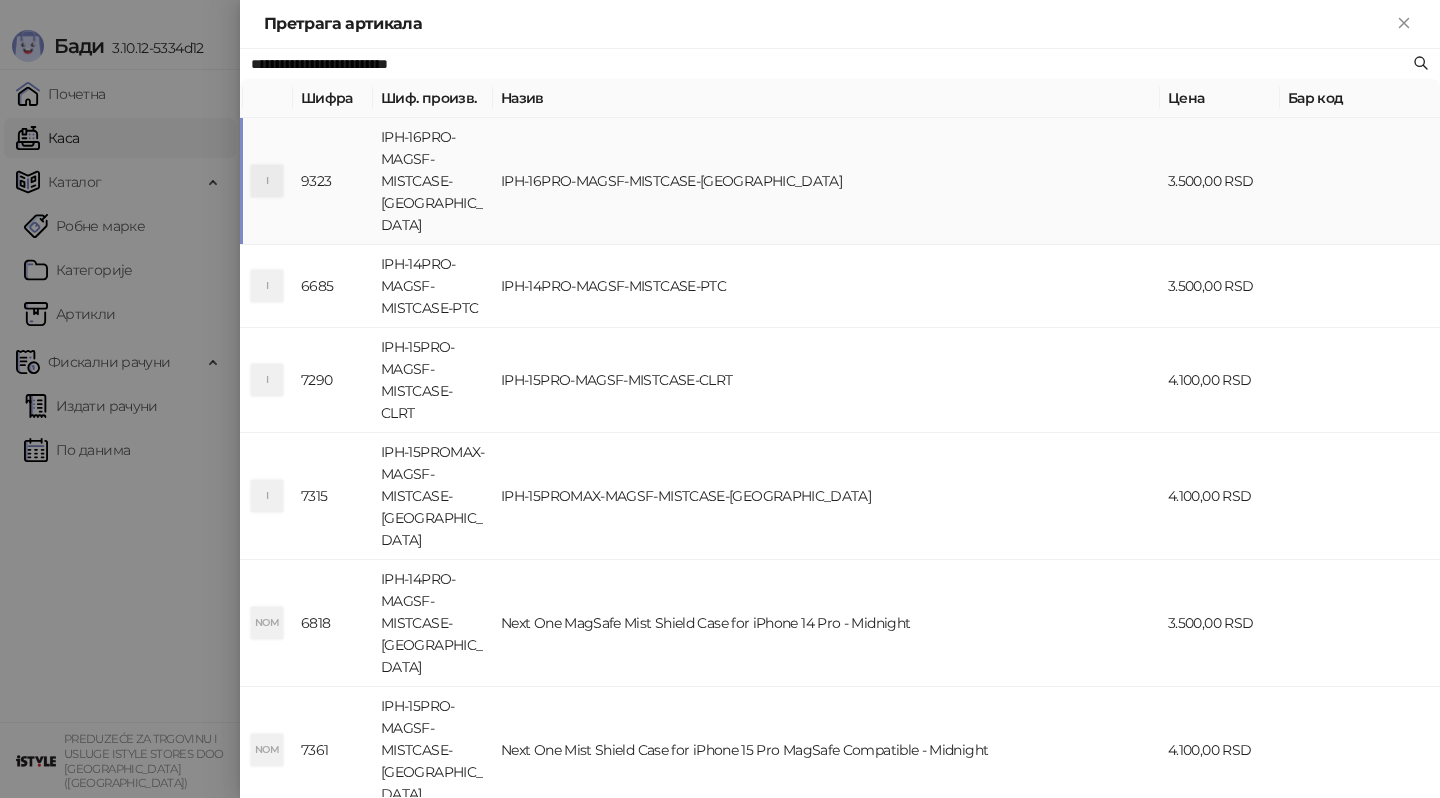 click on "IPH-16PRO-MAGSF-MISTCASE-[GEOGRAPHIC_DATA]" at bounding box center (433, 181) 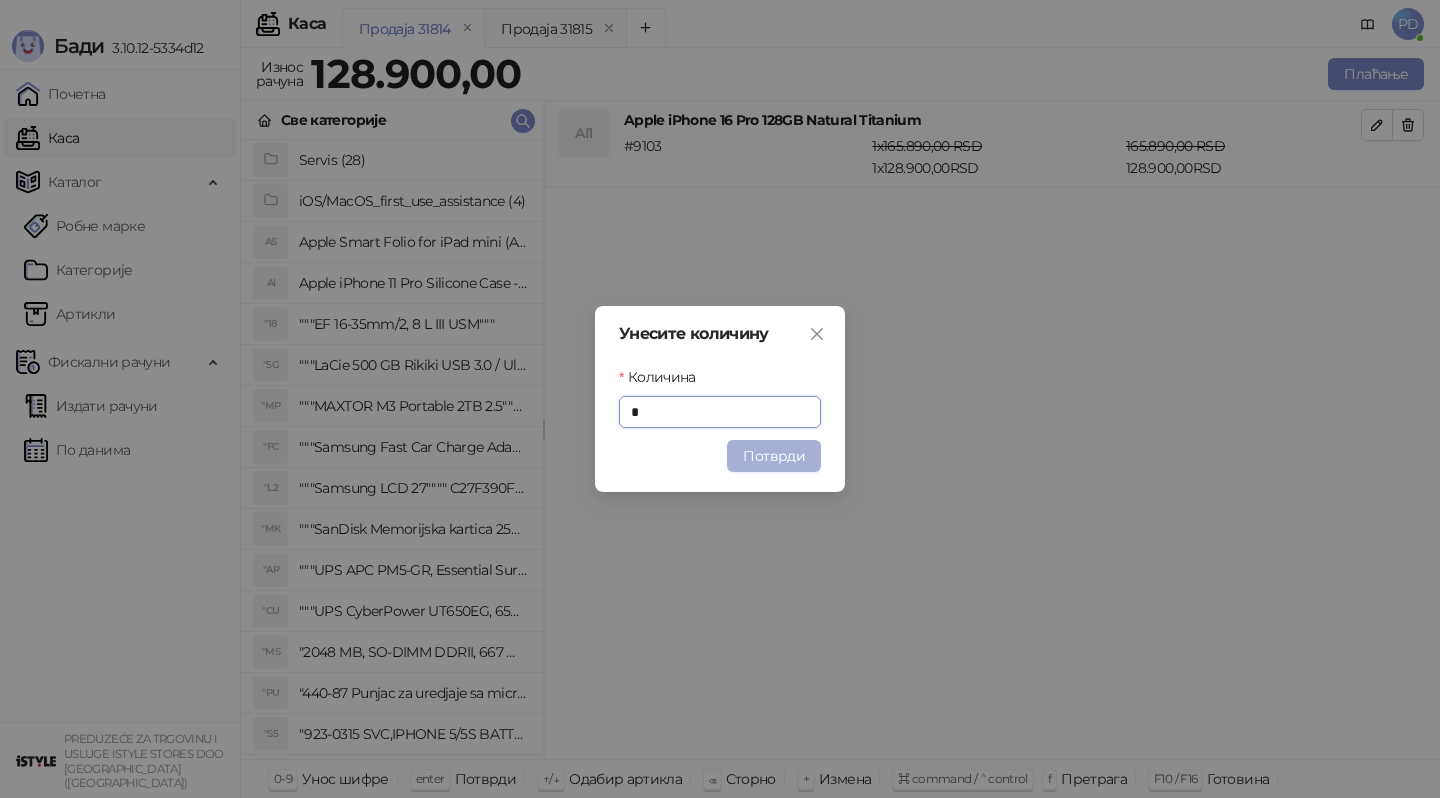 click on "Потврди" at bounding box center (774, 456) 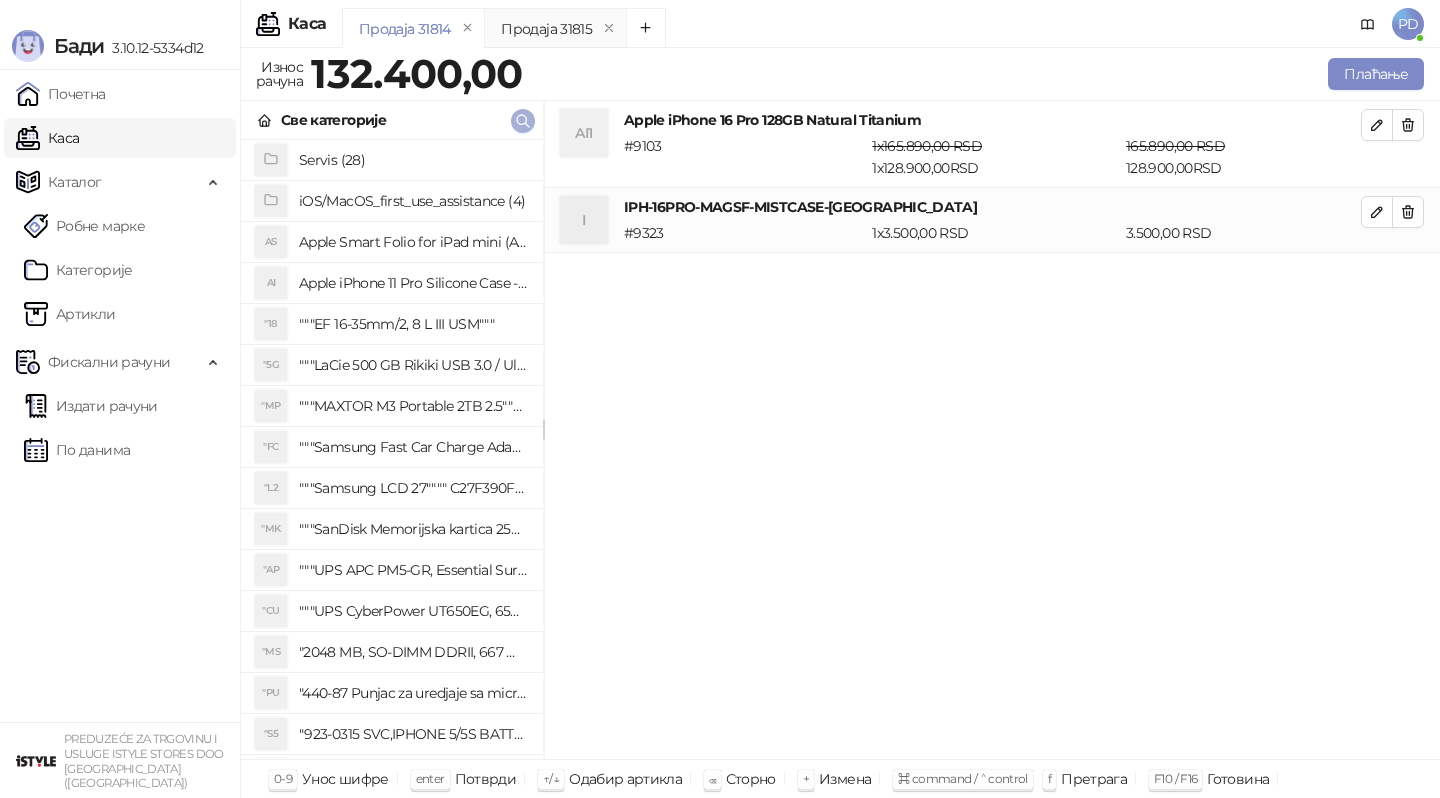click at bounding box center (523, 121) 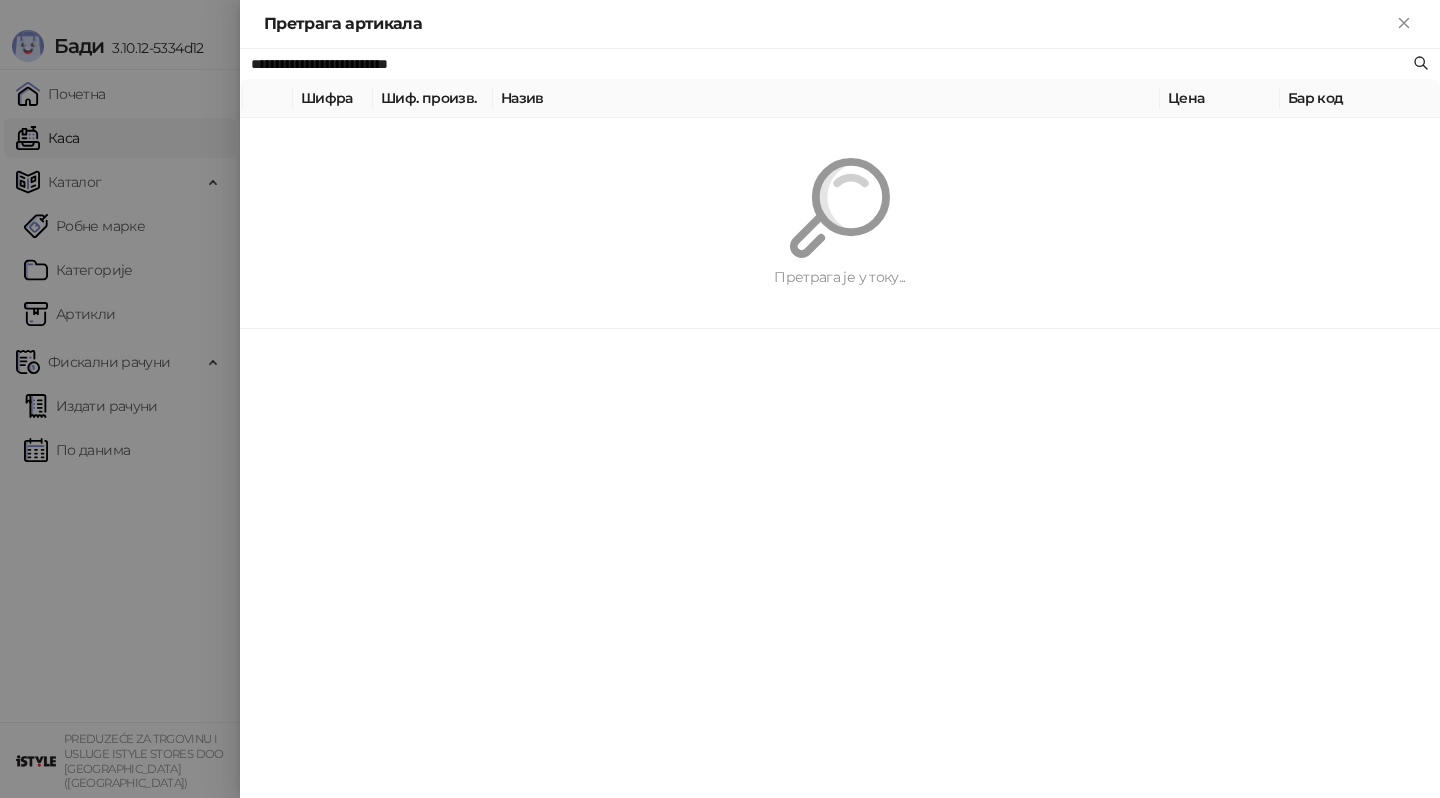 paste 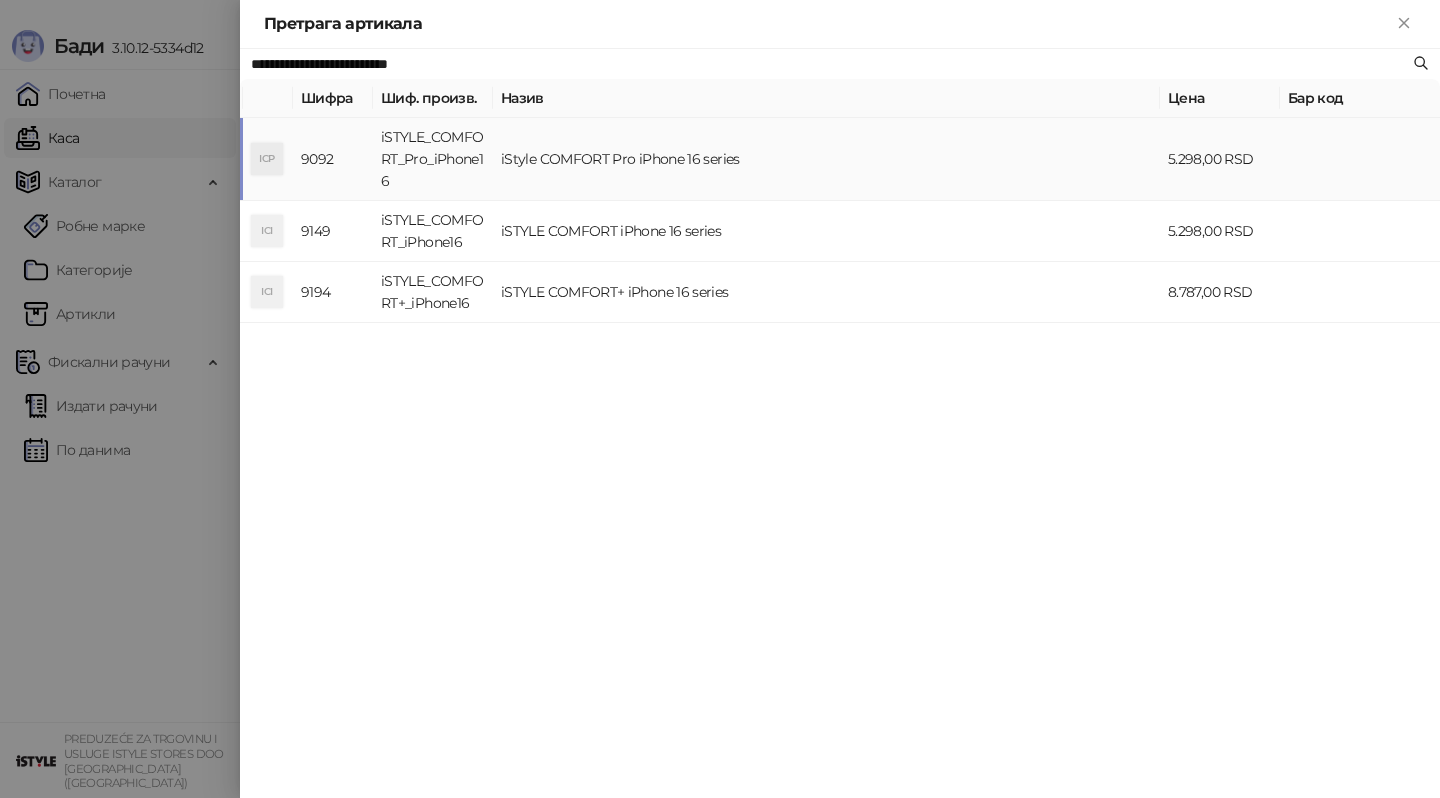 click on "iSTYLE_COMFORT_Pro_iPhone16" at bounding box center [433, 159] 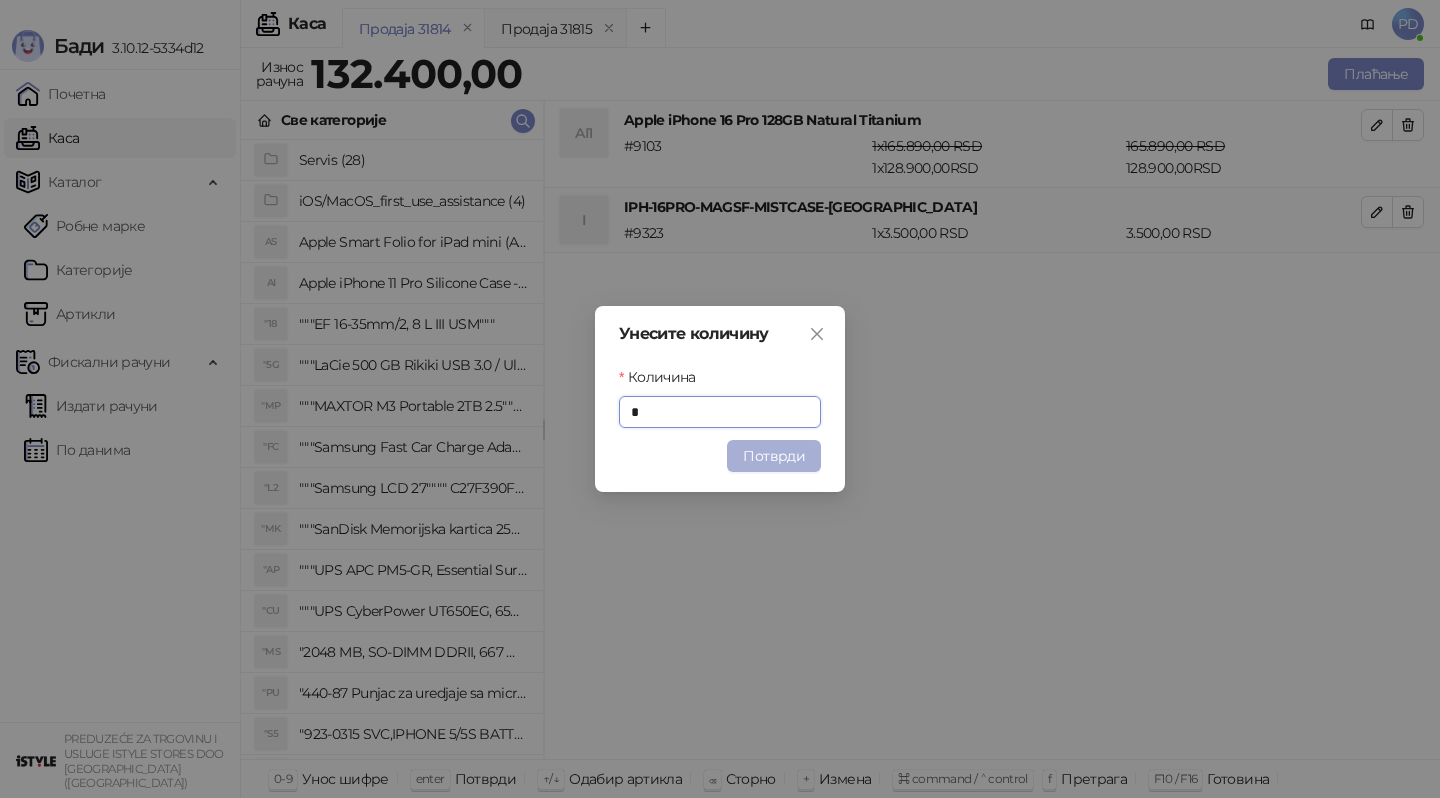click on "Потврди" at bounding box center (774, 456) 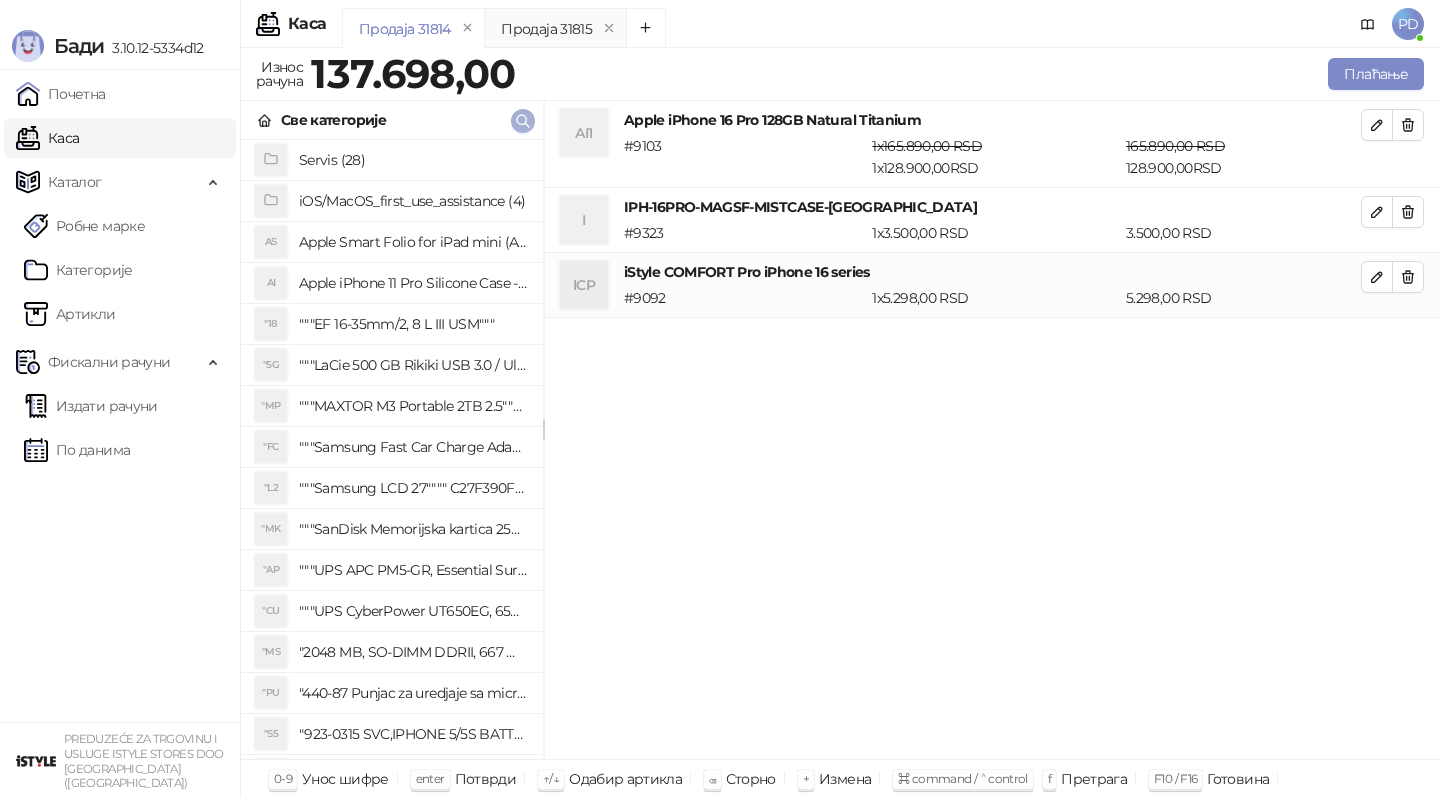 click 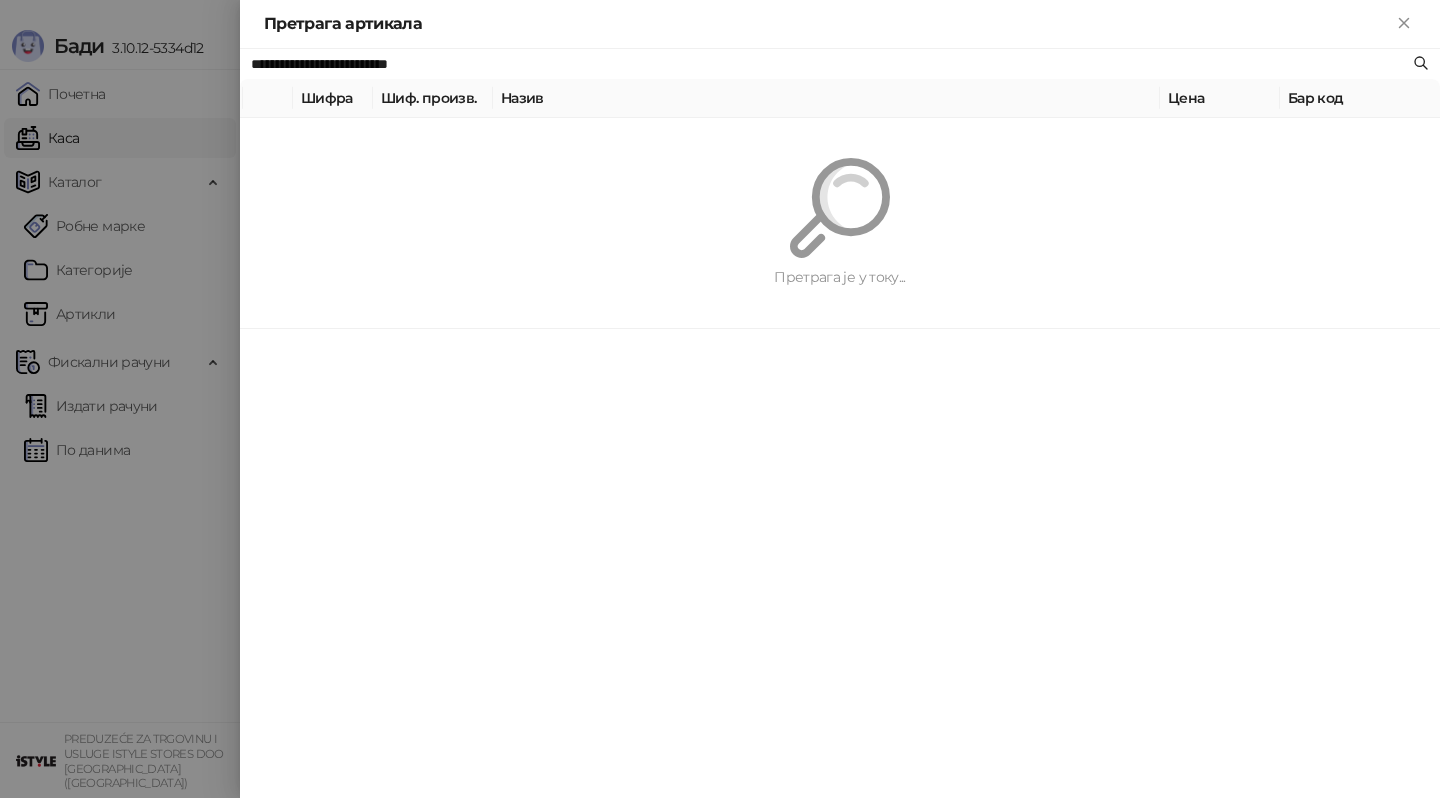 paste 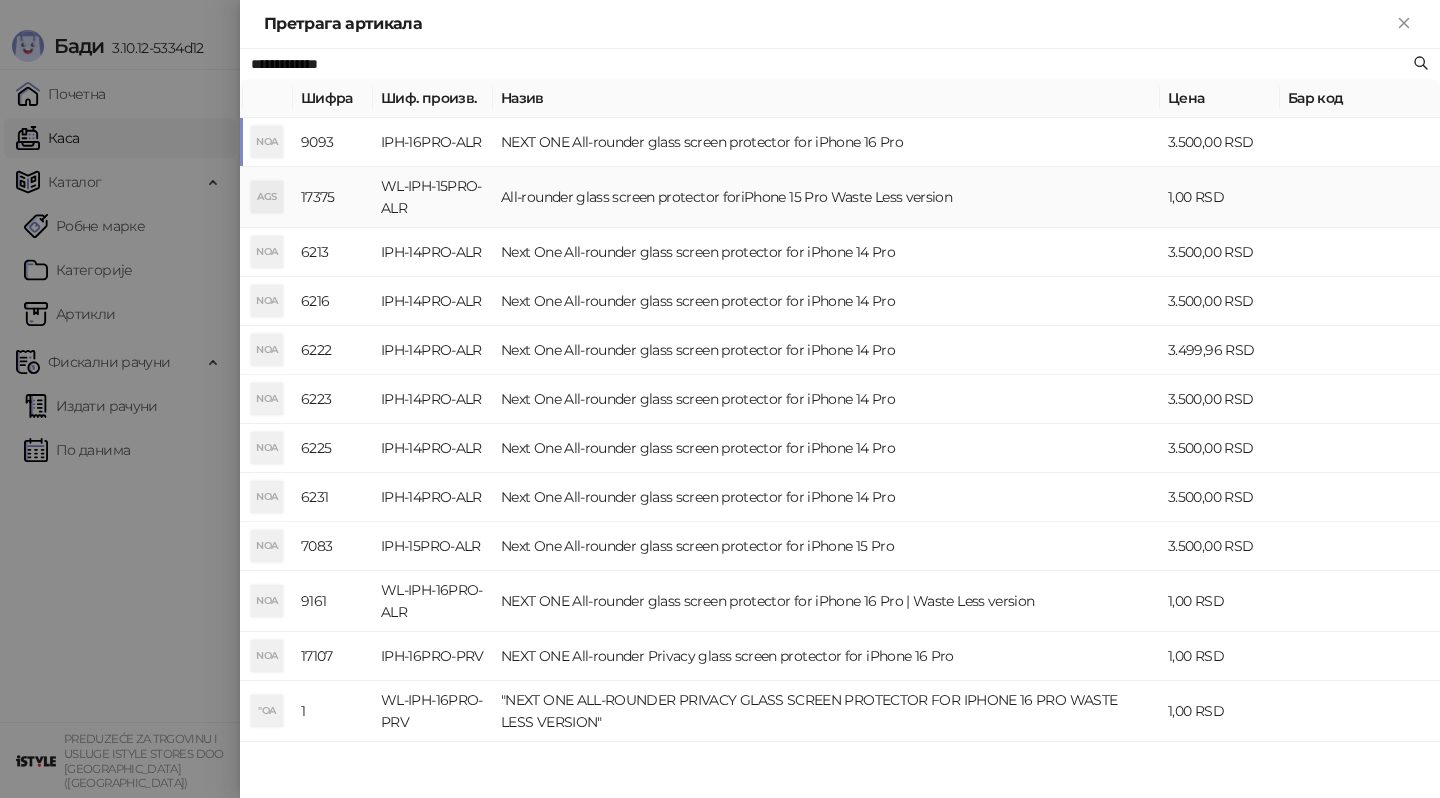 type on "**********" 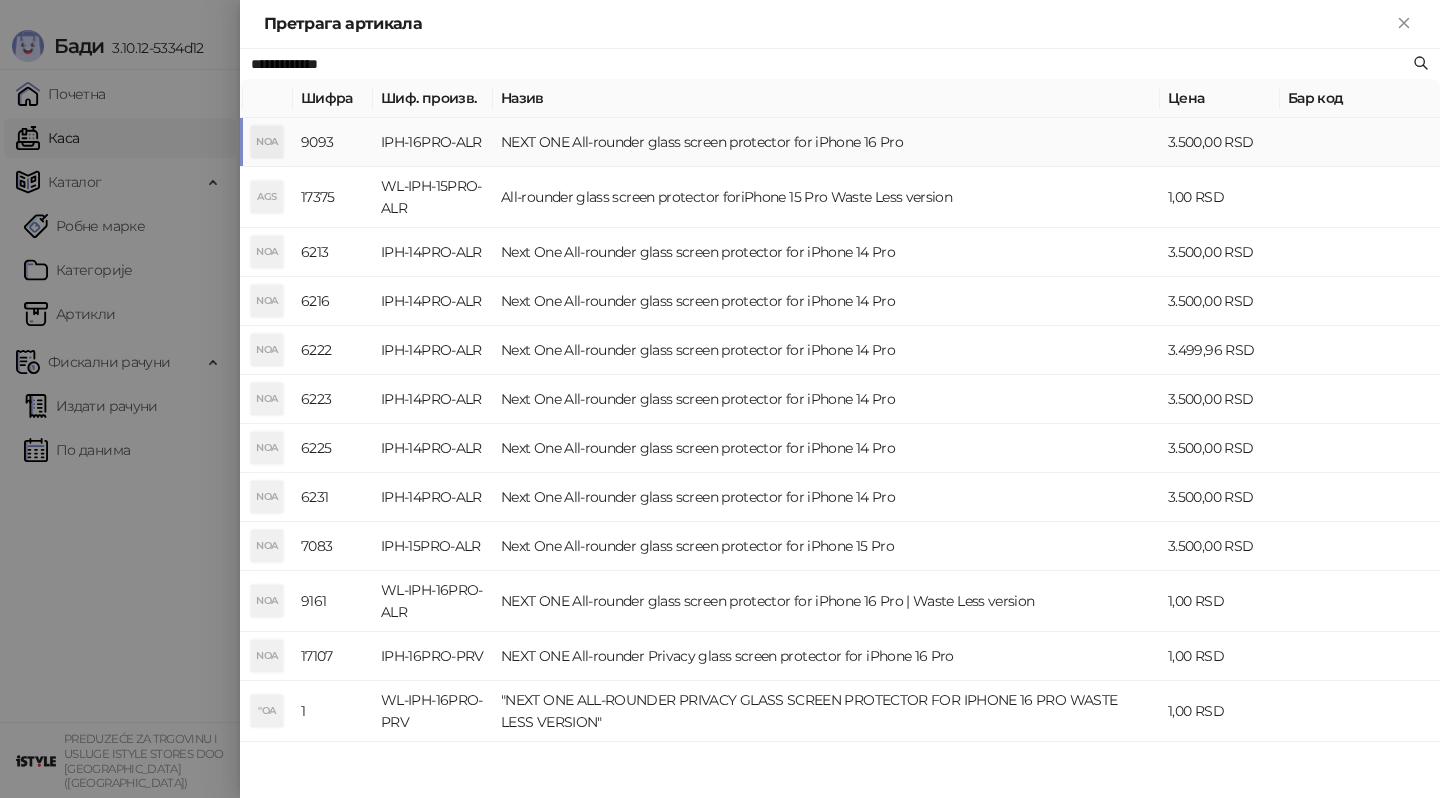 click on "IPH-16PRO-ALR" at bounding box center (433, 142) 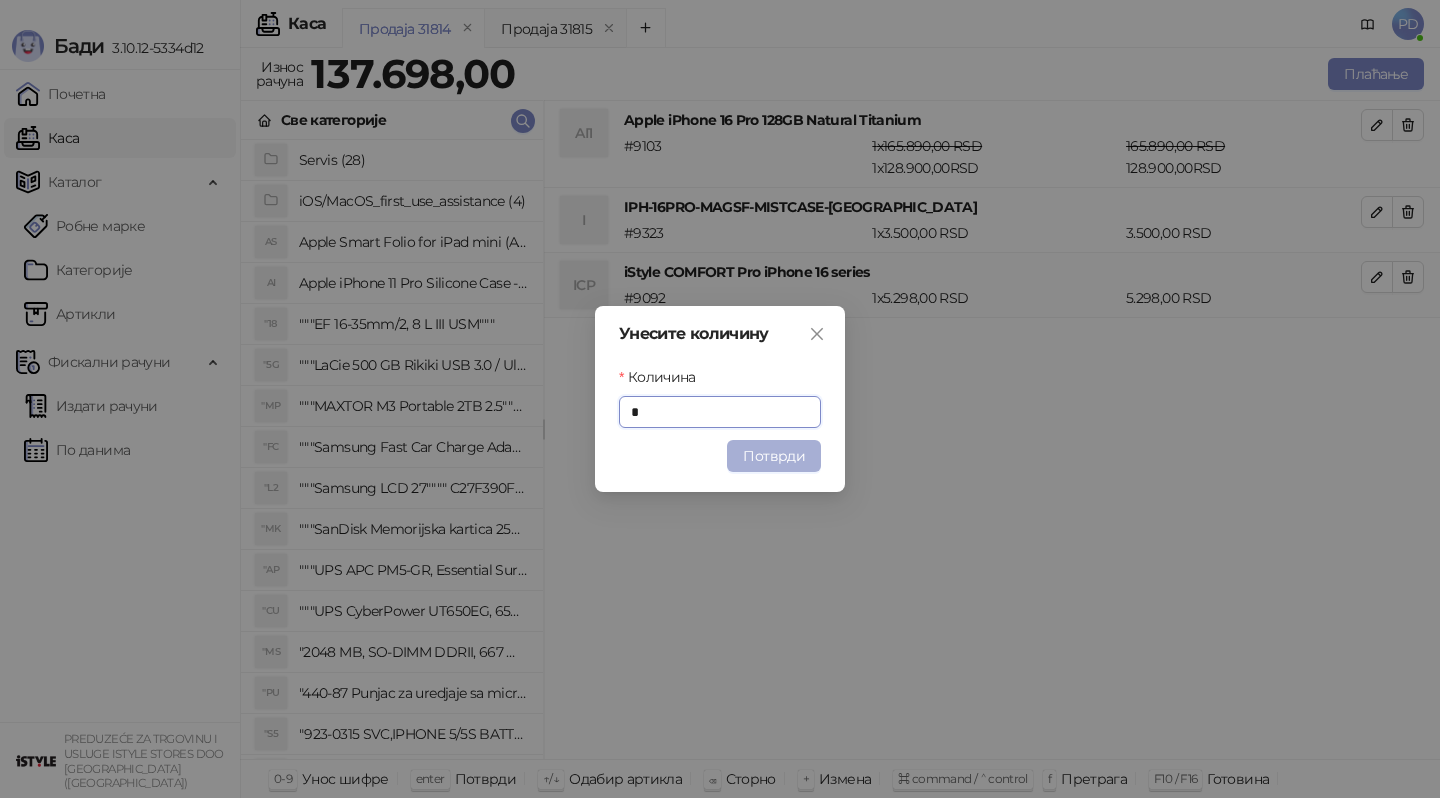 click on "Потврди" at bounding box center (774, 456) 